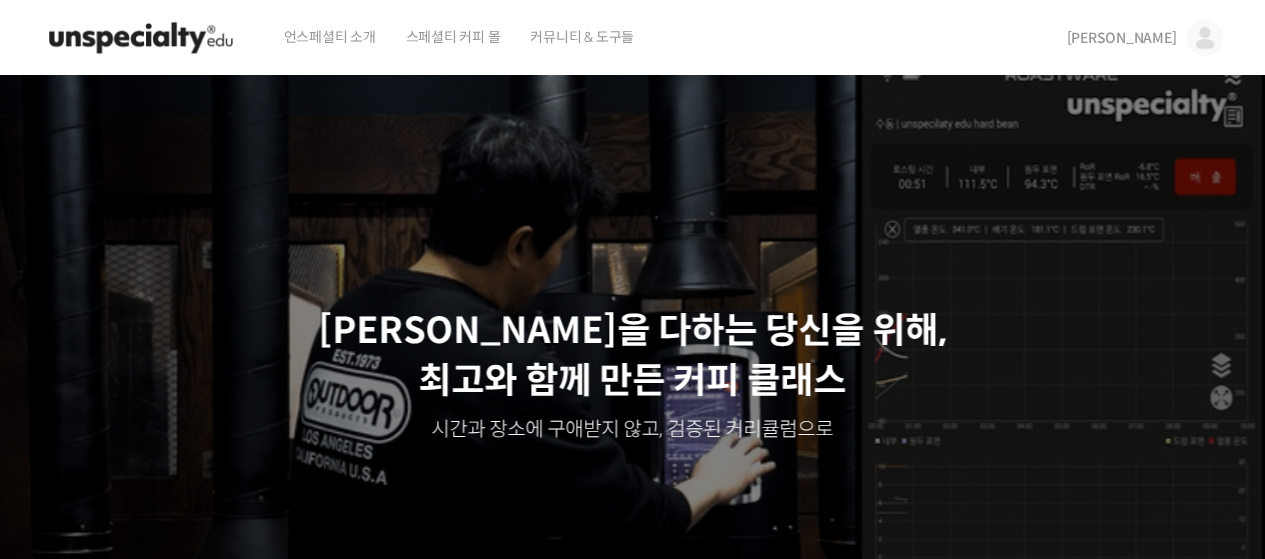scroll, scrollTop: 0, scrollLeft: 0, axis: both 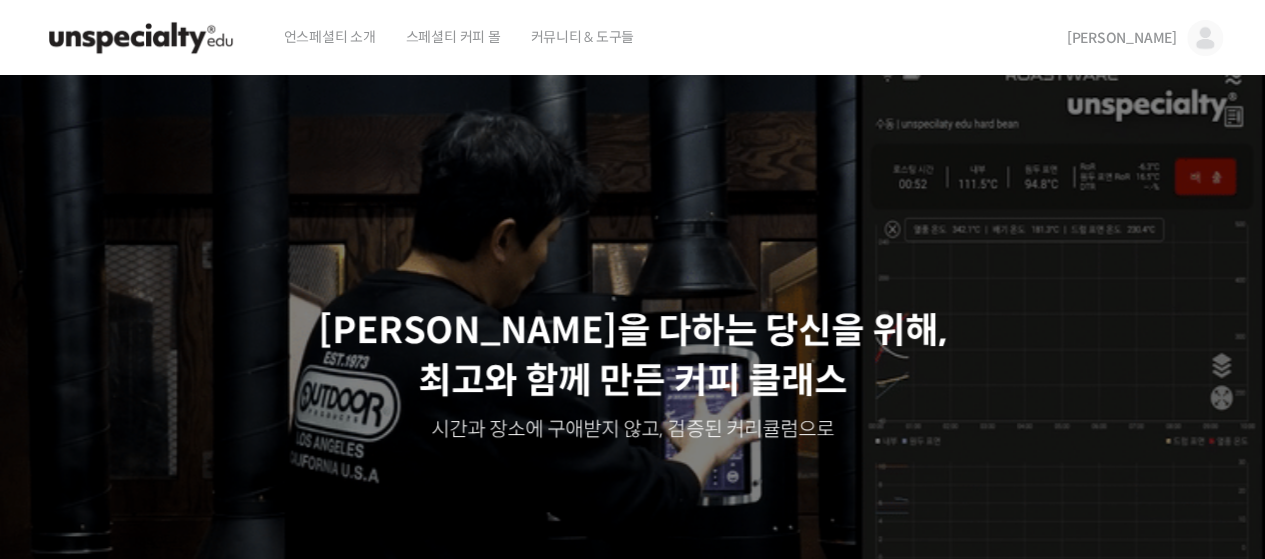 click on "[PERSON_NAME]" at bounding box center (1145, 38) 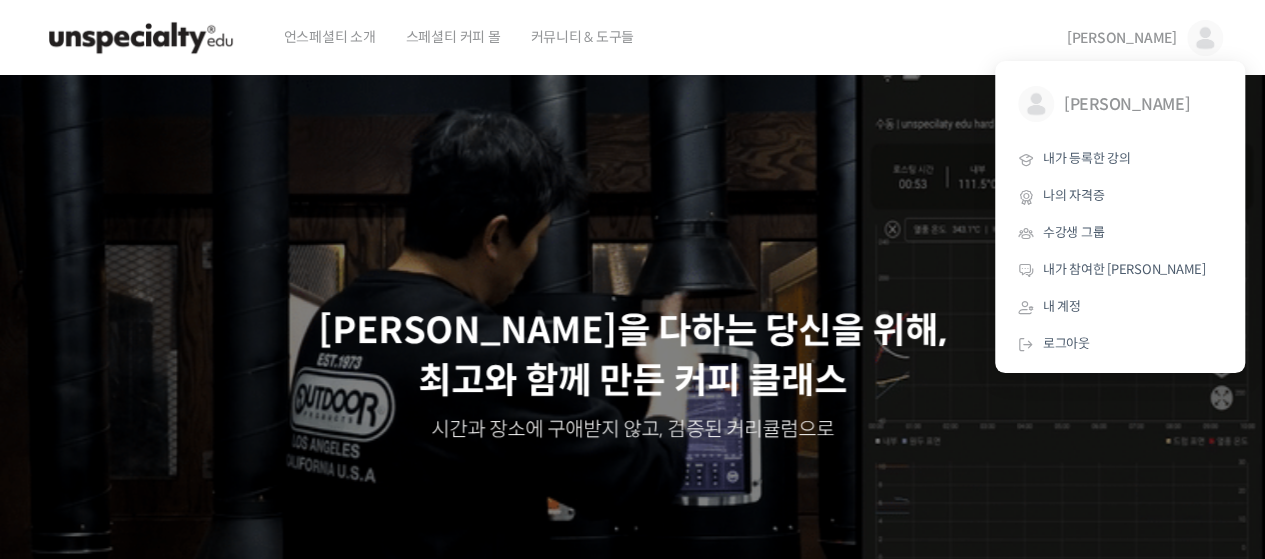 scroll, scrollTop: 0, scrollLeft: 0, axis: both 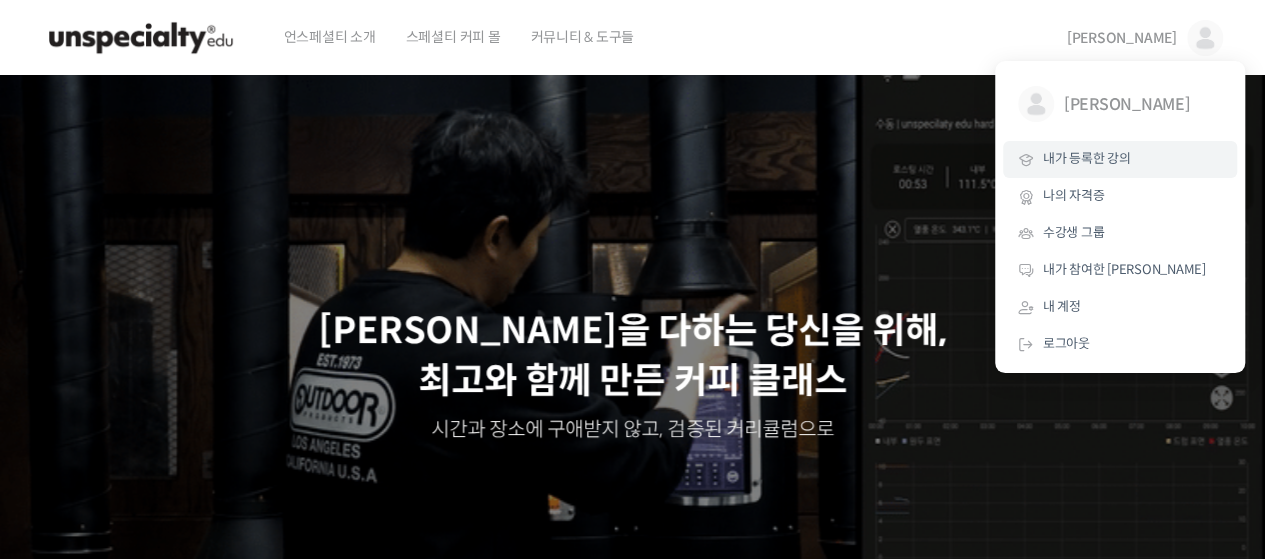 click on "내가 등록한 강의" at bounding box center [1087, 158] 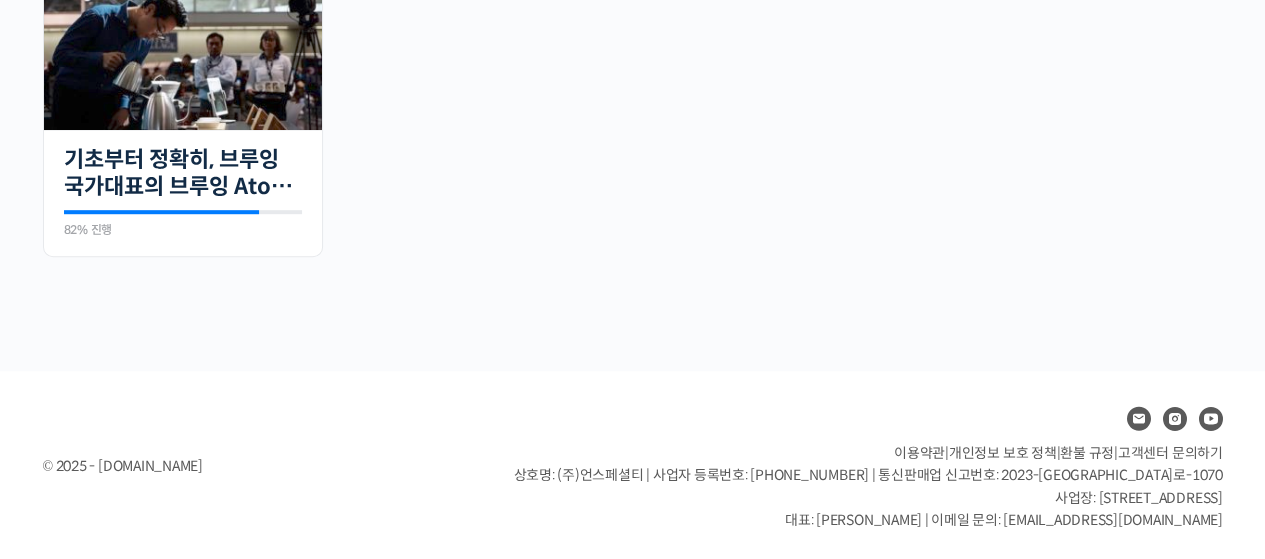 scroll, scrollTop: 0, scrollLeft: 0, axis: both 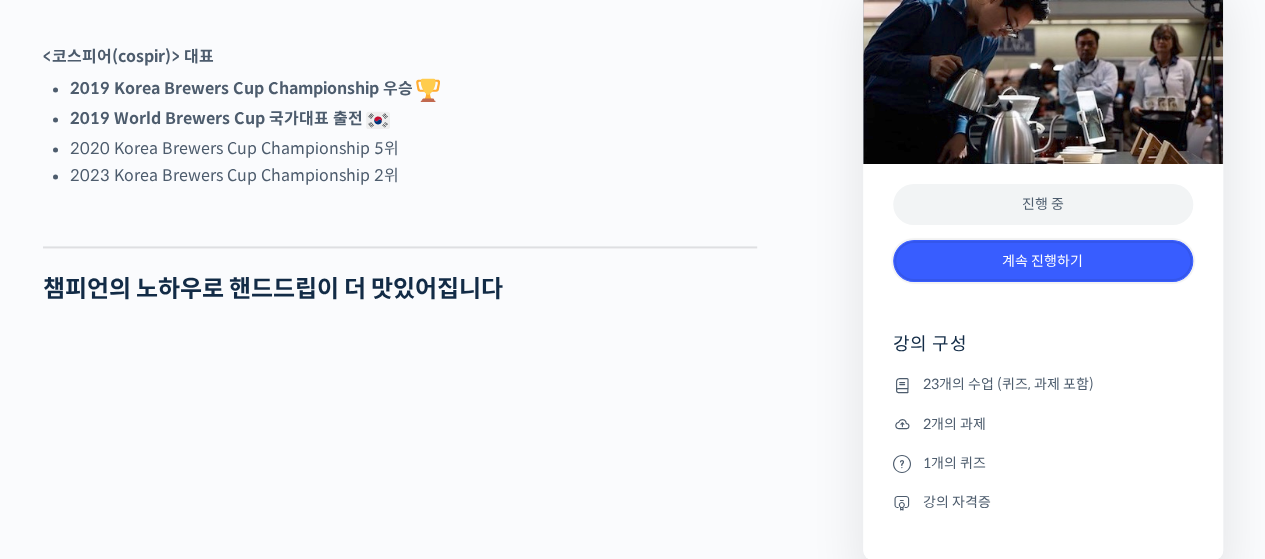 click on "계속 진행하기" at bounding box center [1043, 261] 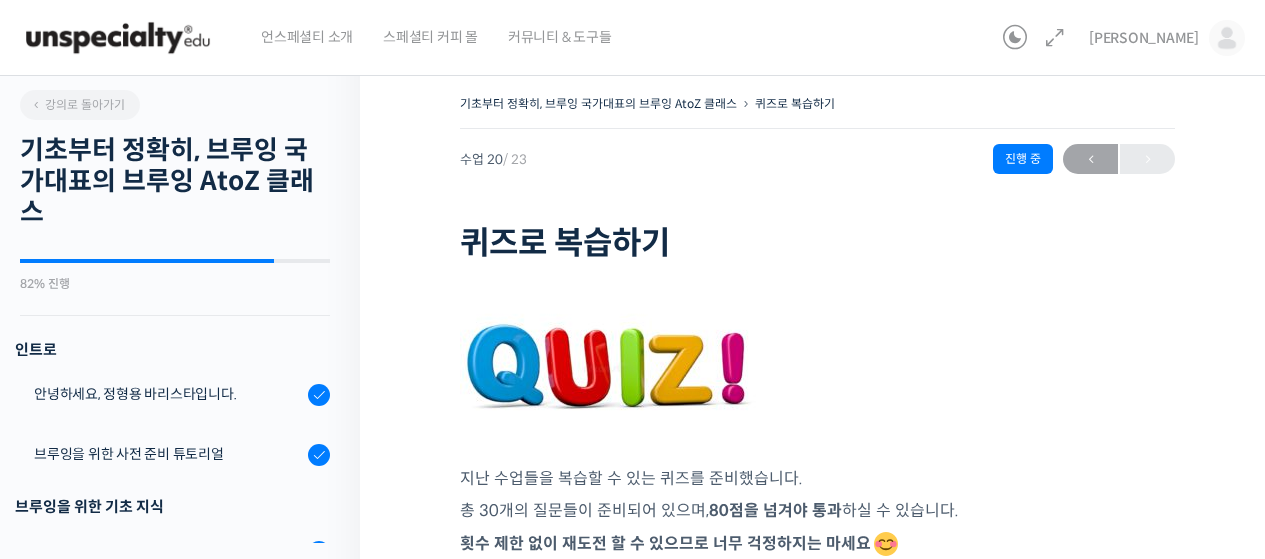 scroll, scrollTop: 0, scrollLeft: 0, axis: both 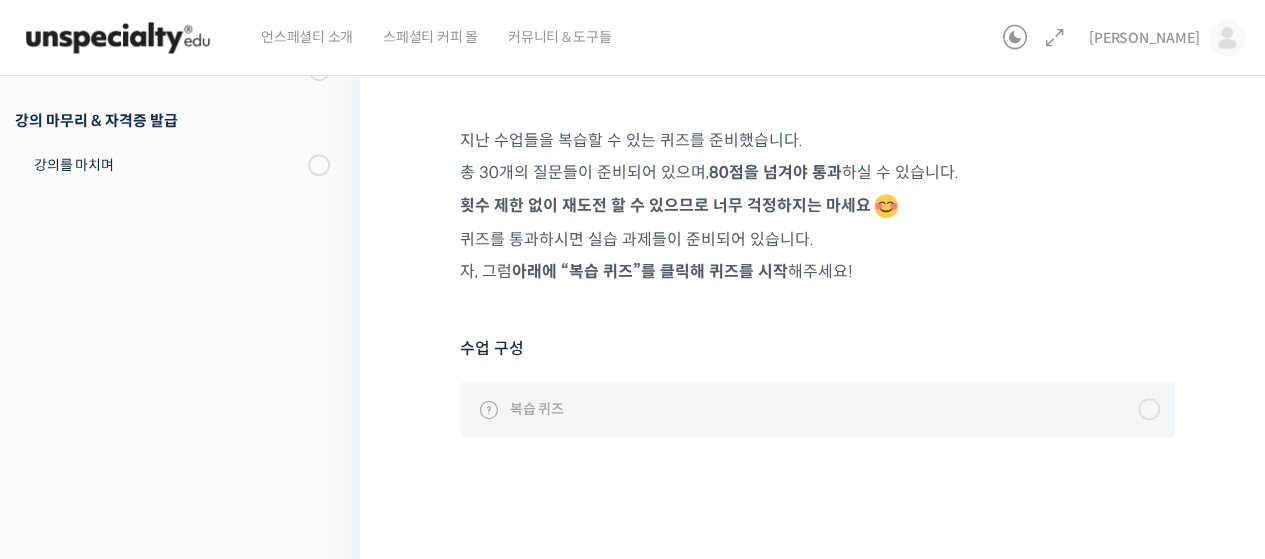click on "복습 퀴즈" at bounding box center (817, 409) 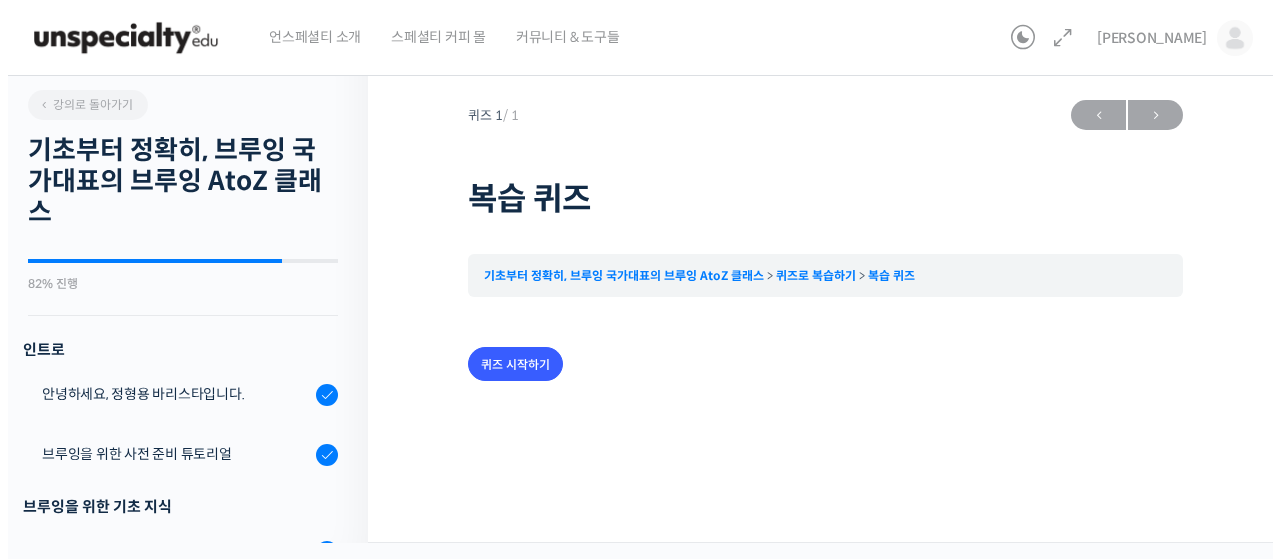 scroll, scrollTop: 0, scrollLeft: 0, axis: both 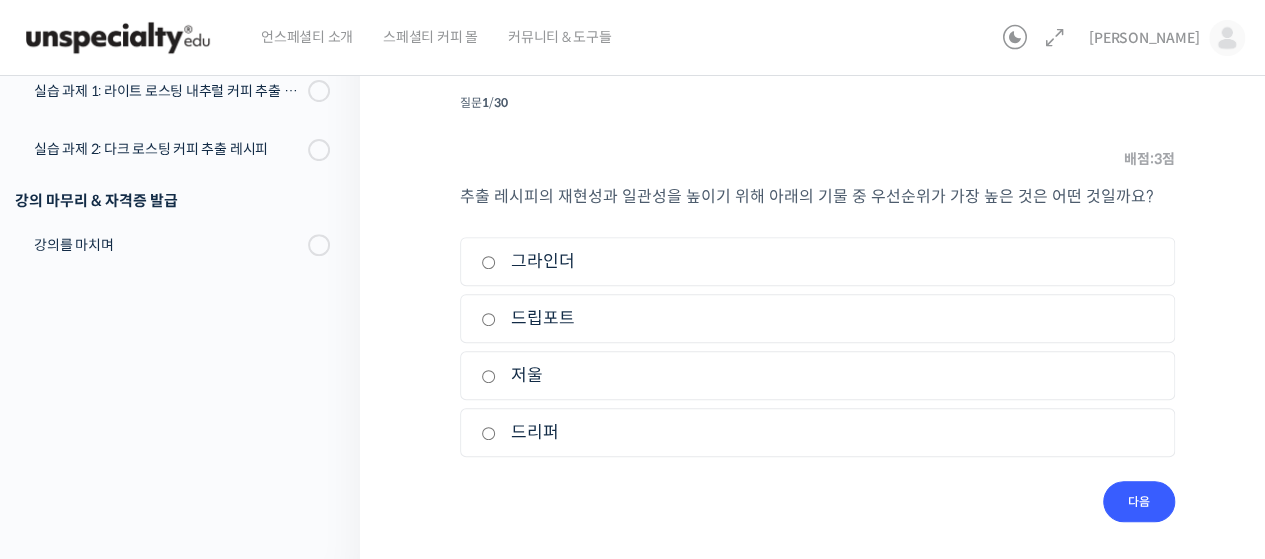 click on "저울" at bounding box center (817, 375) 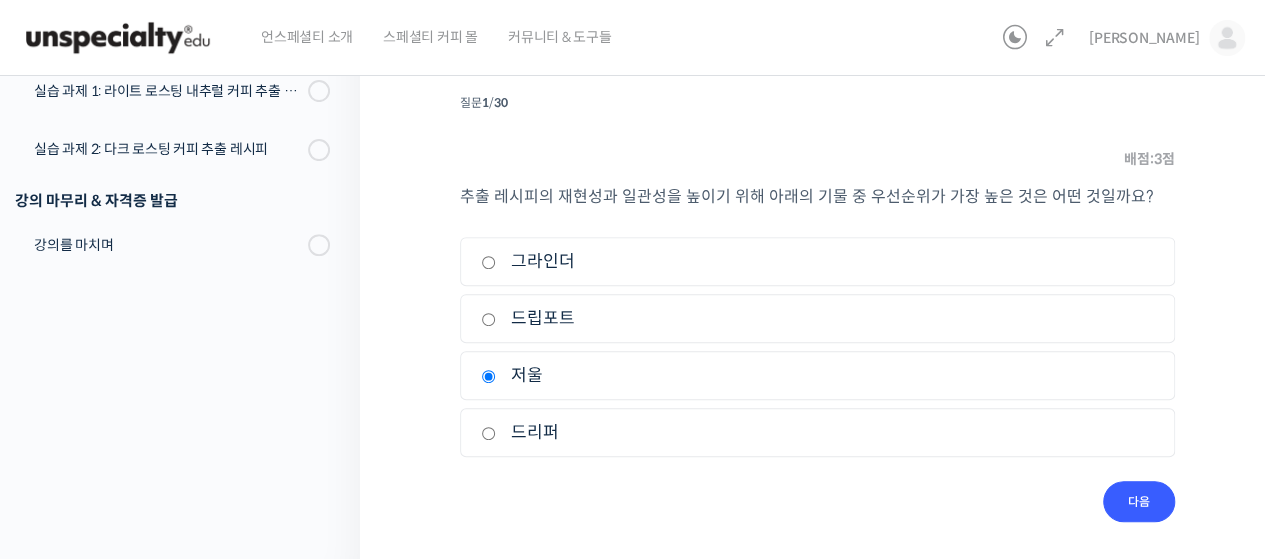 click on "질문  1  /  30
1 . 질문
배점:  3 점
추출 레시피의 재현성과 일관성을 높이기 위해 아래의 기물 중 우선순위가 가장 높은 것은 어떤 것일까요?
1.
그라인더
2.
드립포트
3.
저울
4.
드리퍼
뒤로  												 Check  								 다음" at bounding box center (817, 305) 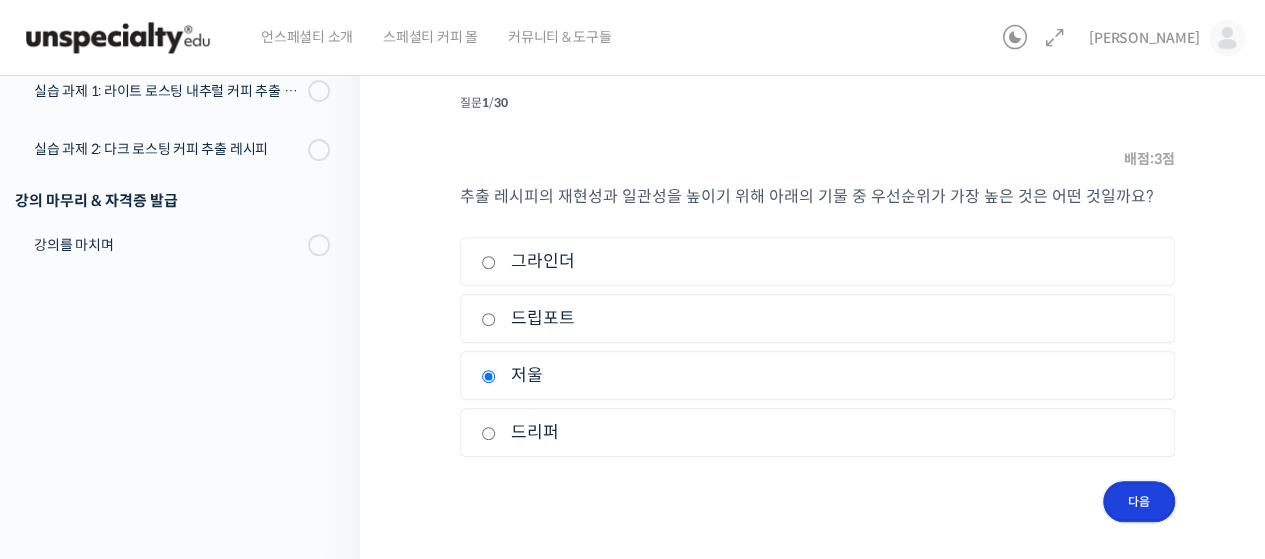 click on "다음" at bounding box center (1139, 501) 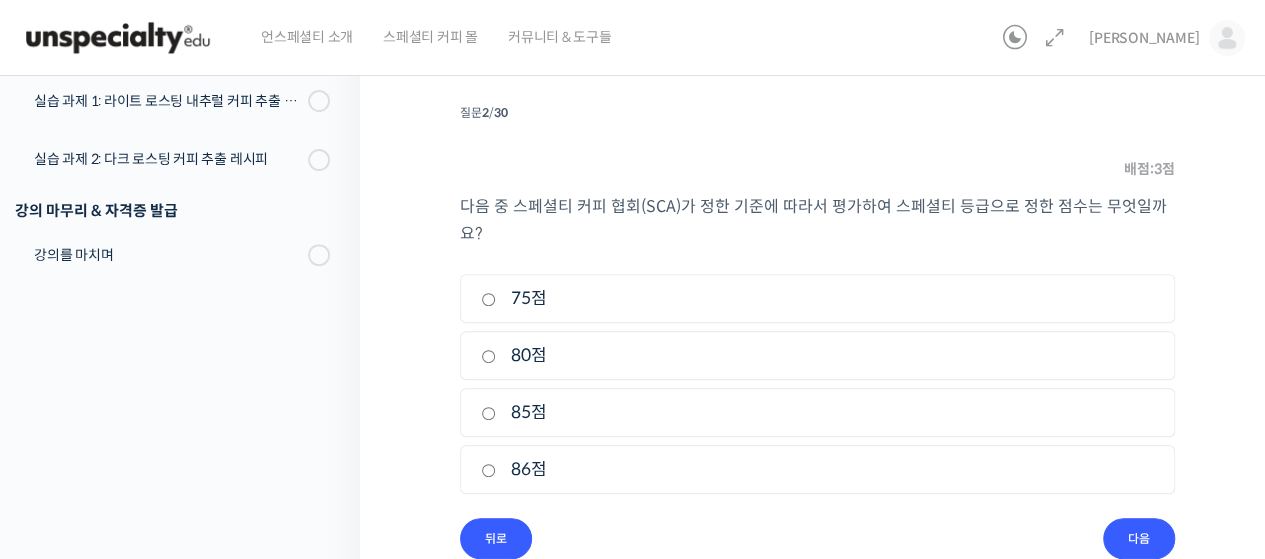 scroll, scrollTop: 247, scrollLeft: 0, axis: vertical 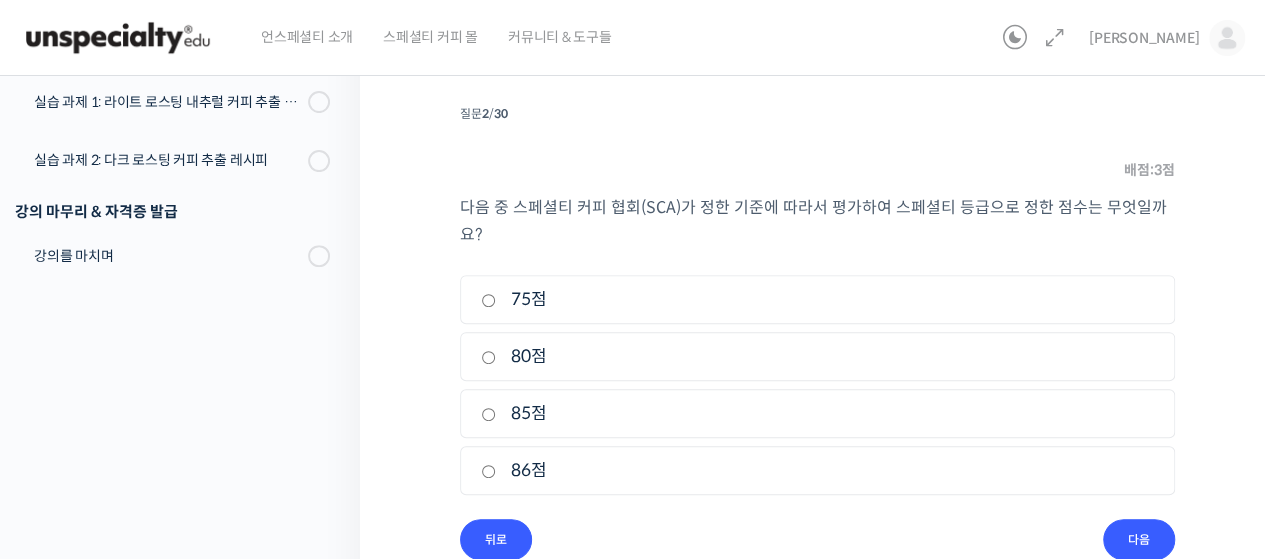 click on "80점" at bounding box center [817, 356] 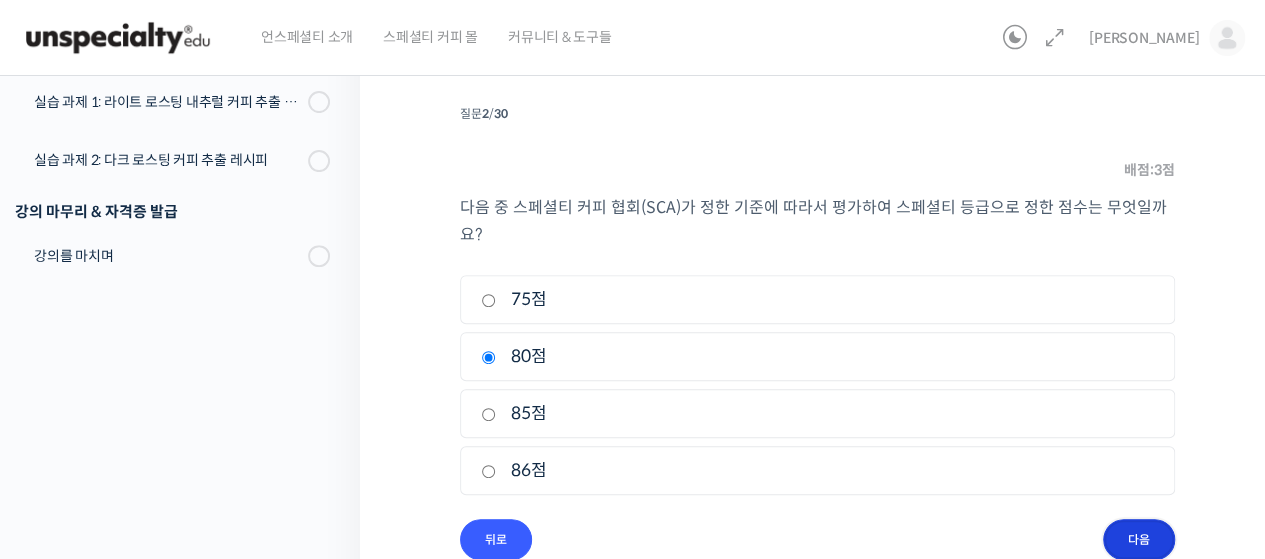 click on "다음" at bounding box center (1139, 539) 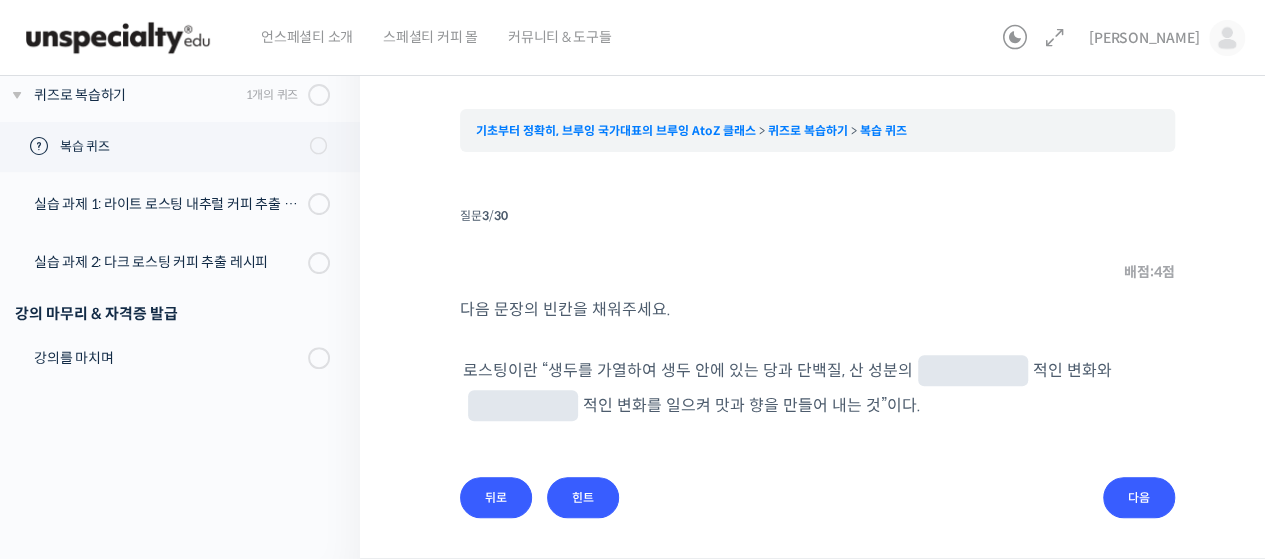 scroll, scrollTop: 136, scrollLeft: 0, axis: vertical 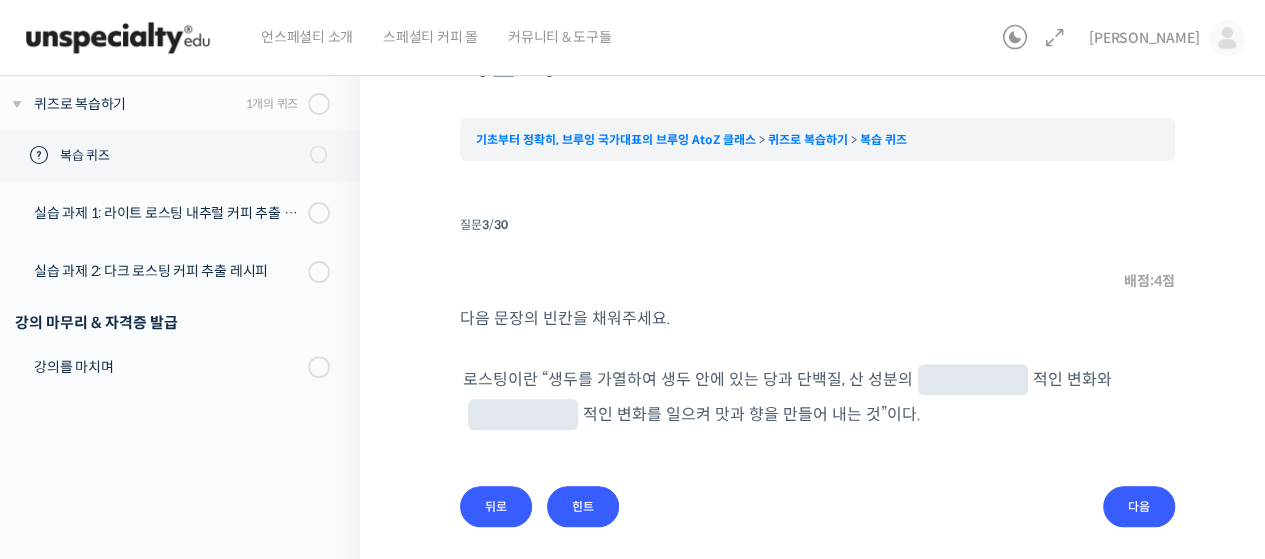 click at bounding box center [973, 381] 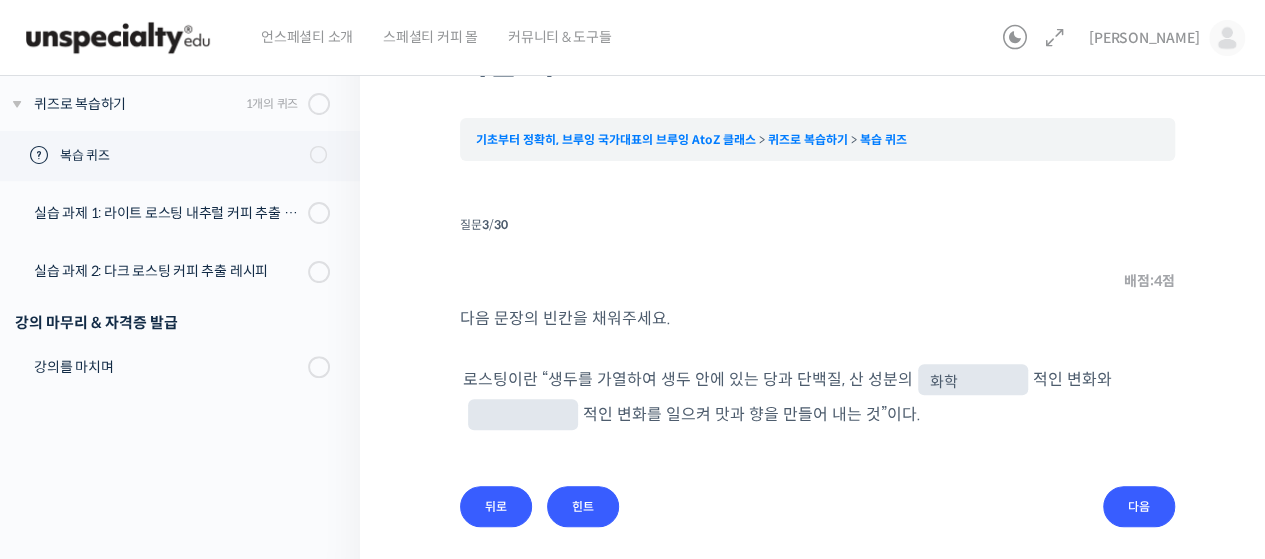 type on "화학" 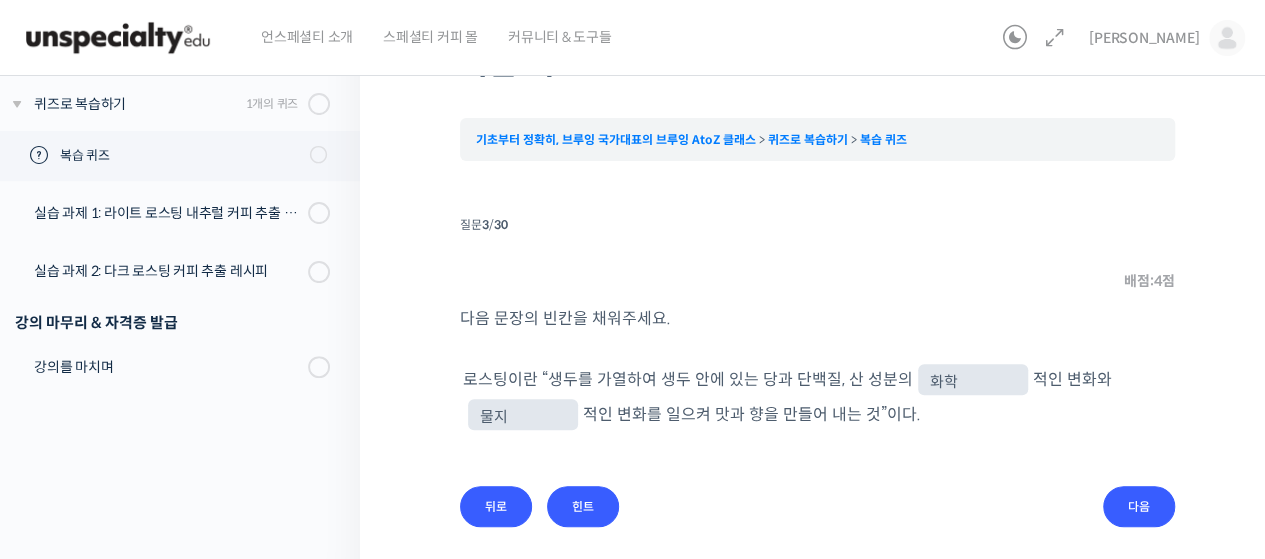 type on "물질" 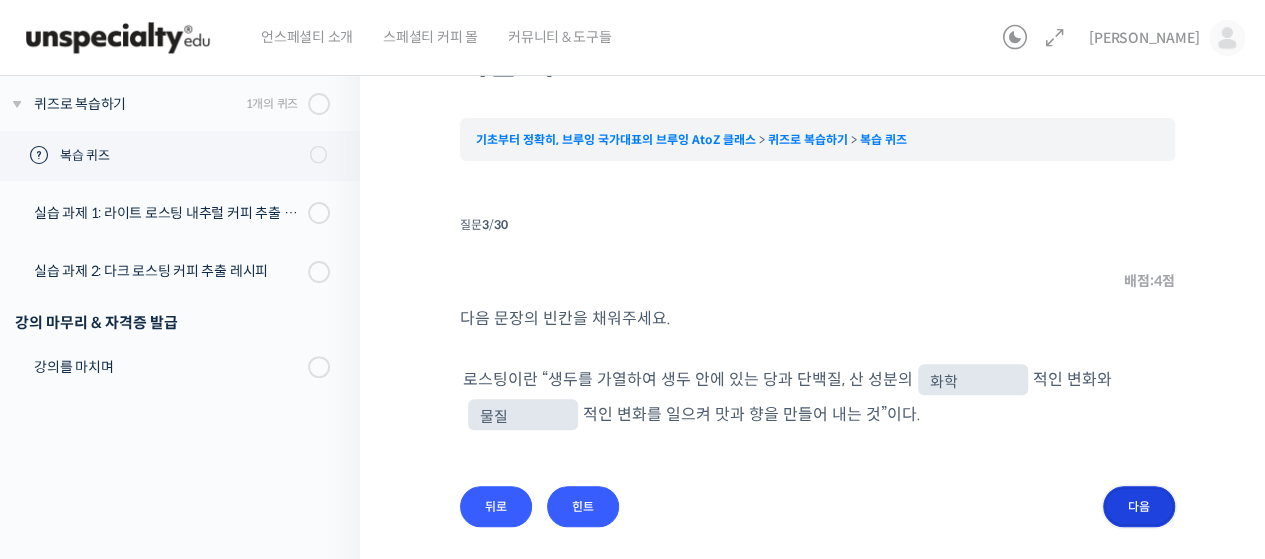 click on "다음" at bounding box center (1139, 506) 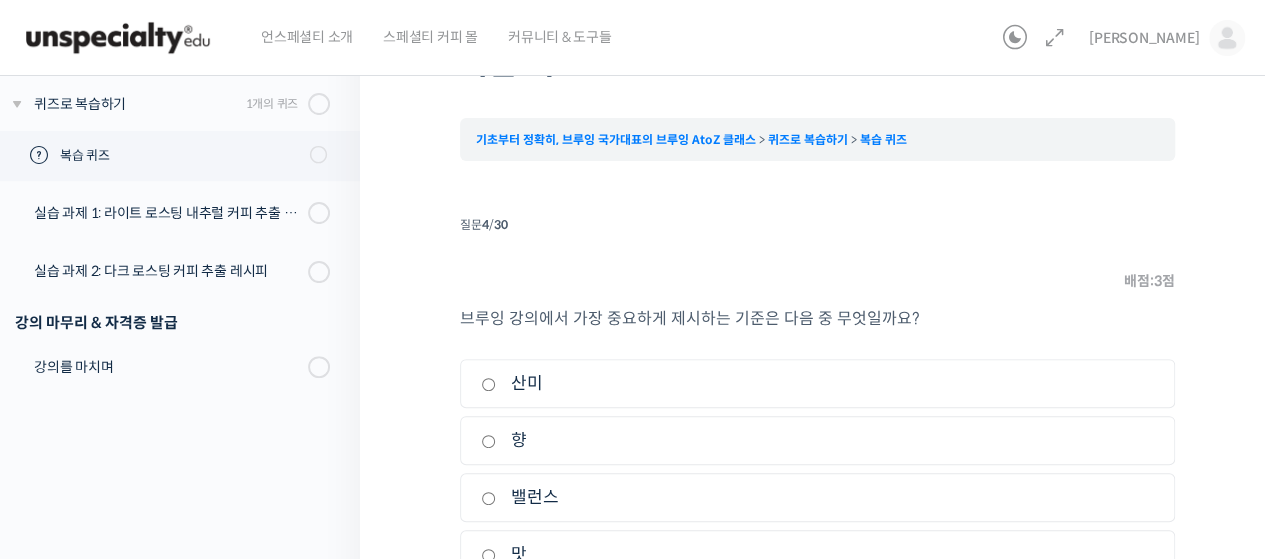 scroll, scrollTop: 258, scrollLeft: 0, axis: vertical 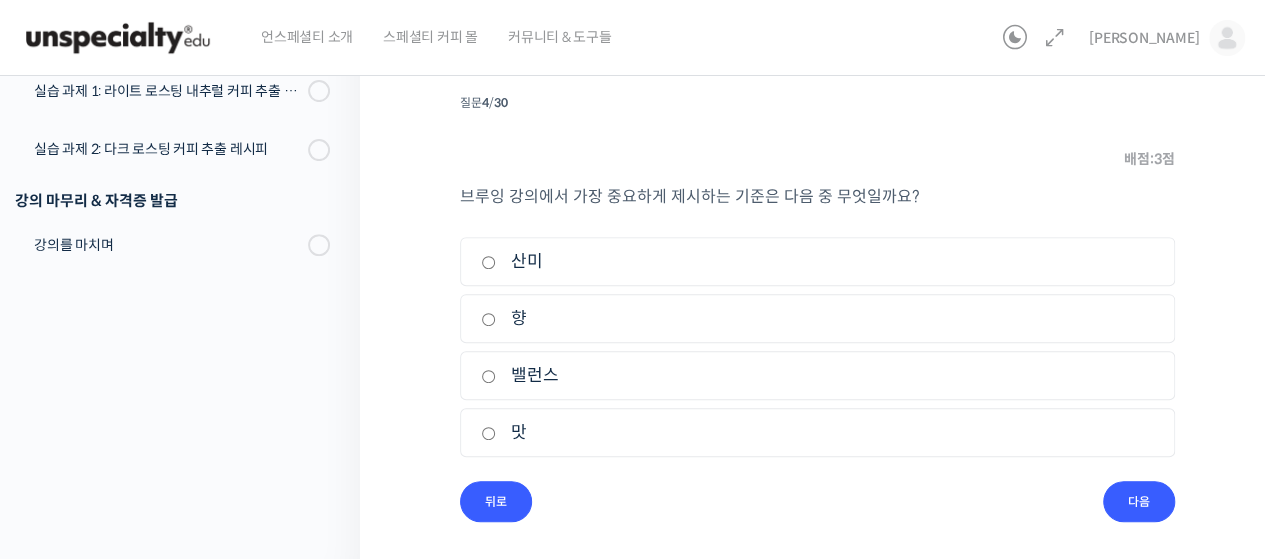 click on "맛" at bounding box center [817, 432] 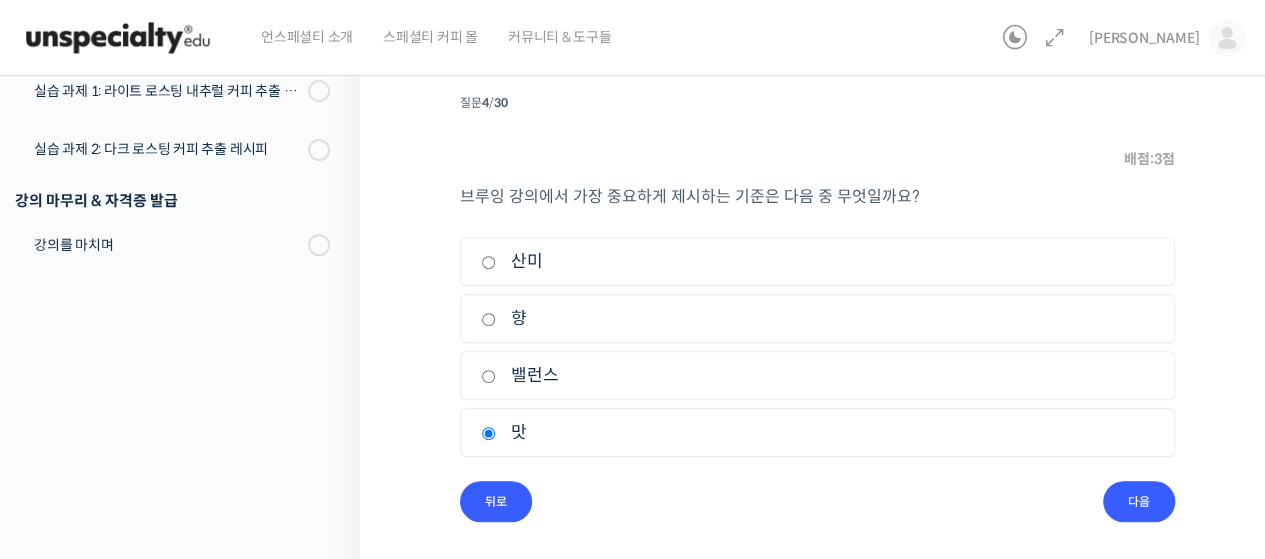 click on "질문  4  /  30
4 . 질문
배점:  3 점
브루잉 강의에서 가장 중요하게 제시하는 기준은 다음 중 무엇일까요?
1.
산미
2.
향
3.
밸런스
4.
맛
뒤로  												 Check  								 다음" at bounding box center [817, 305] 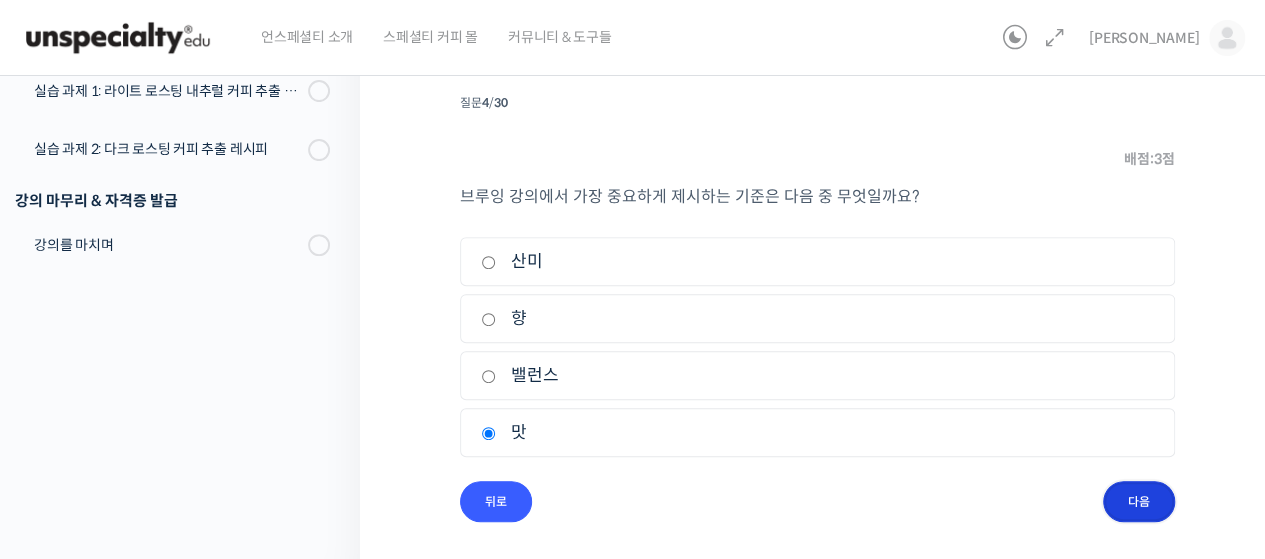 click on "다음" at bounding box center (1139, 501) 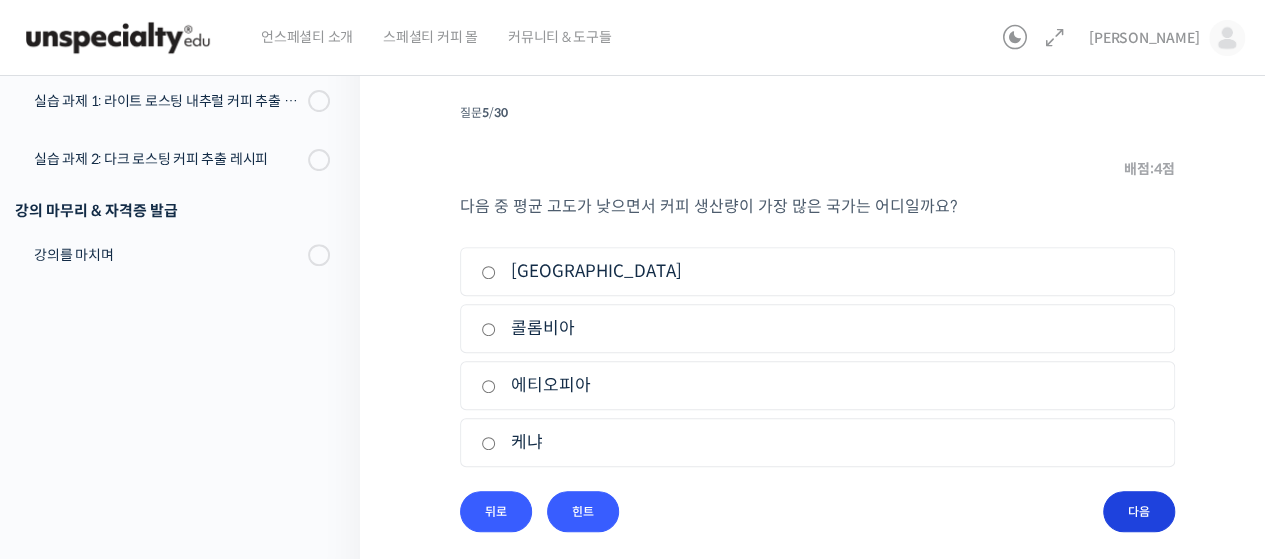 scroll, scrollTop: 247, scrollLeft: 0, axis: vertical 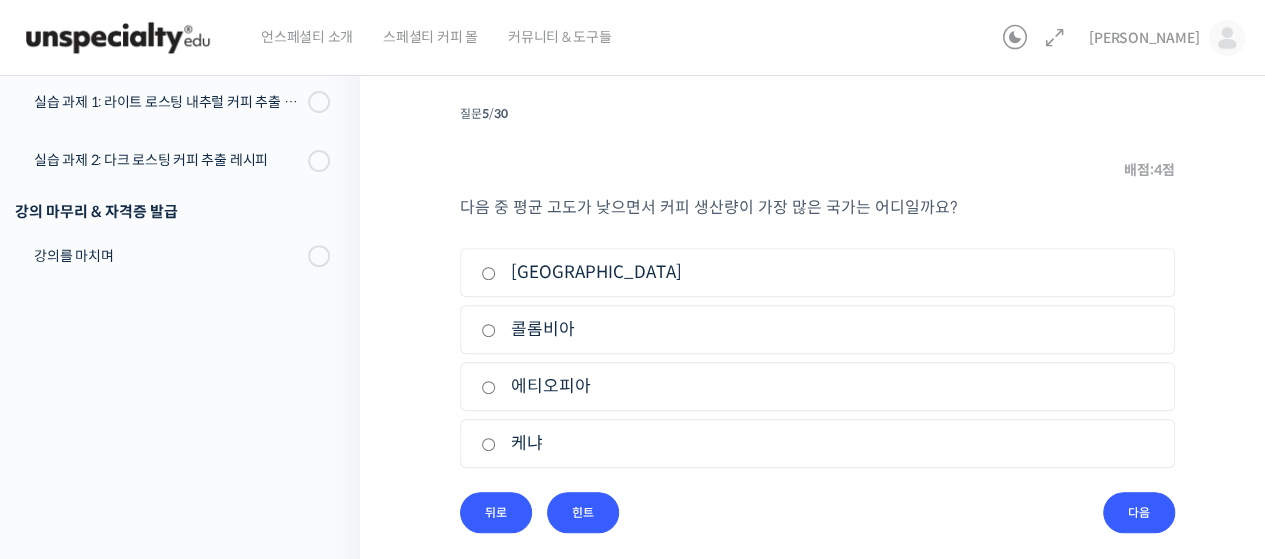 click on "브라질" at bounding box center [817, 272] 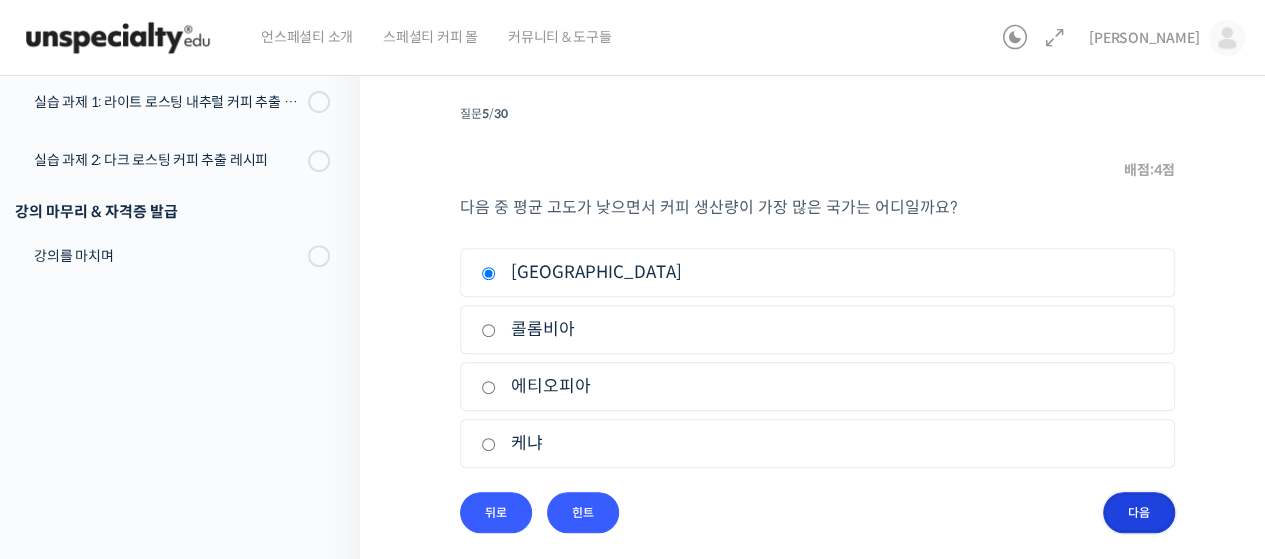 click on "다음" at bounding box center (1139, 512) 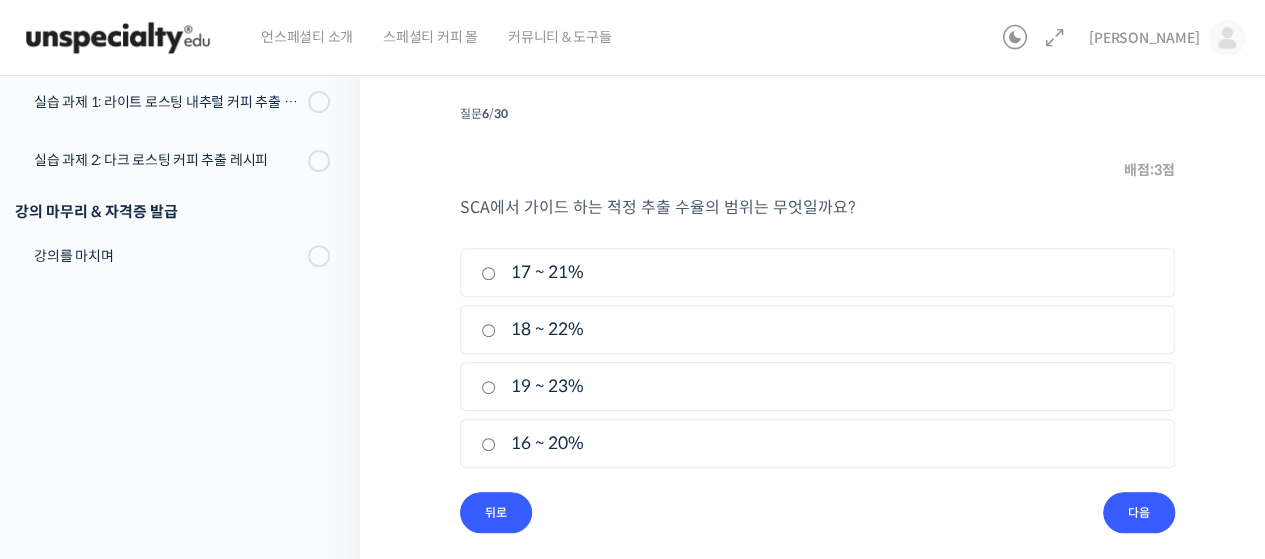 click on "18 ~ 22%" at bounding box center (817, 329) 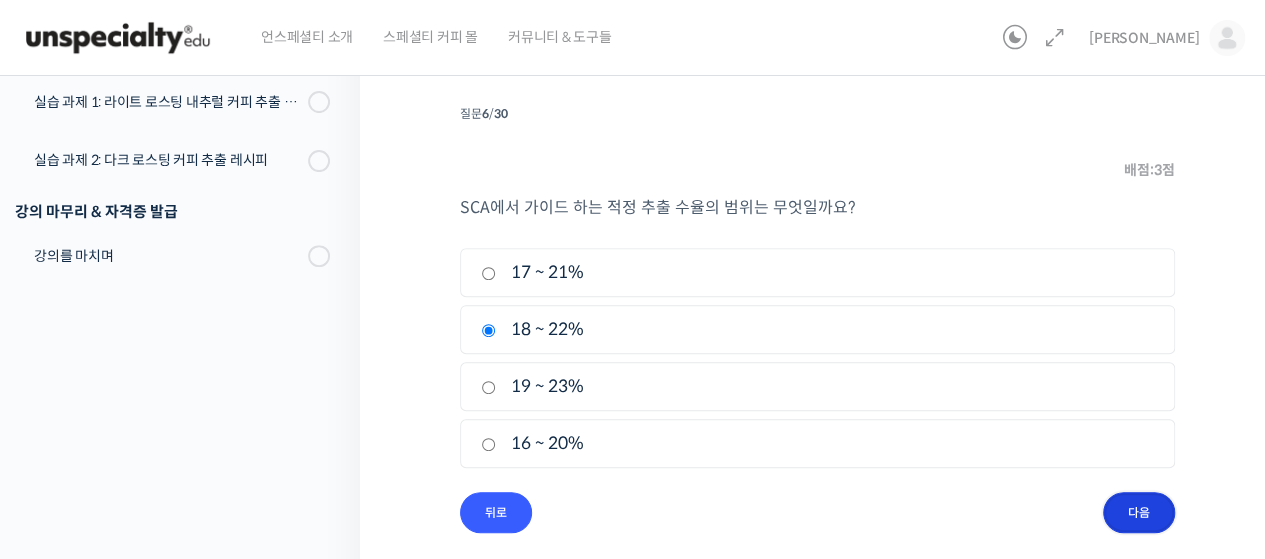 click on "다음" at bounding box center (1139, 512) 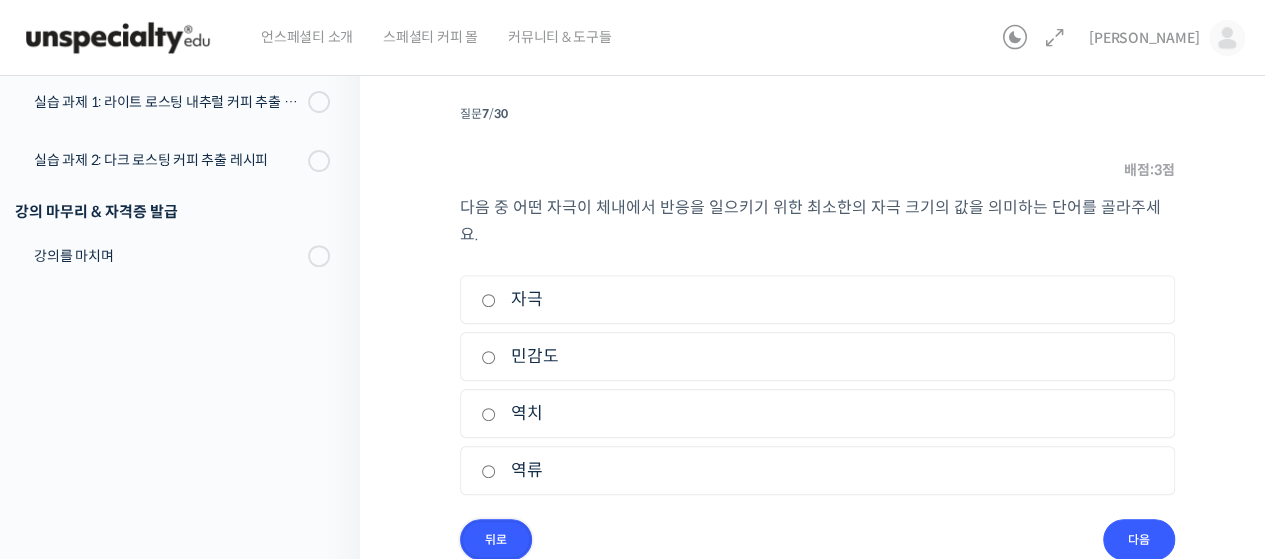 click on "뒤로" at bounding box center [496, 539] 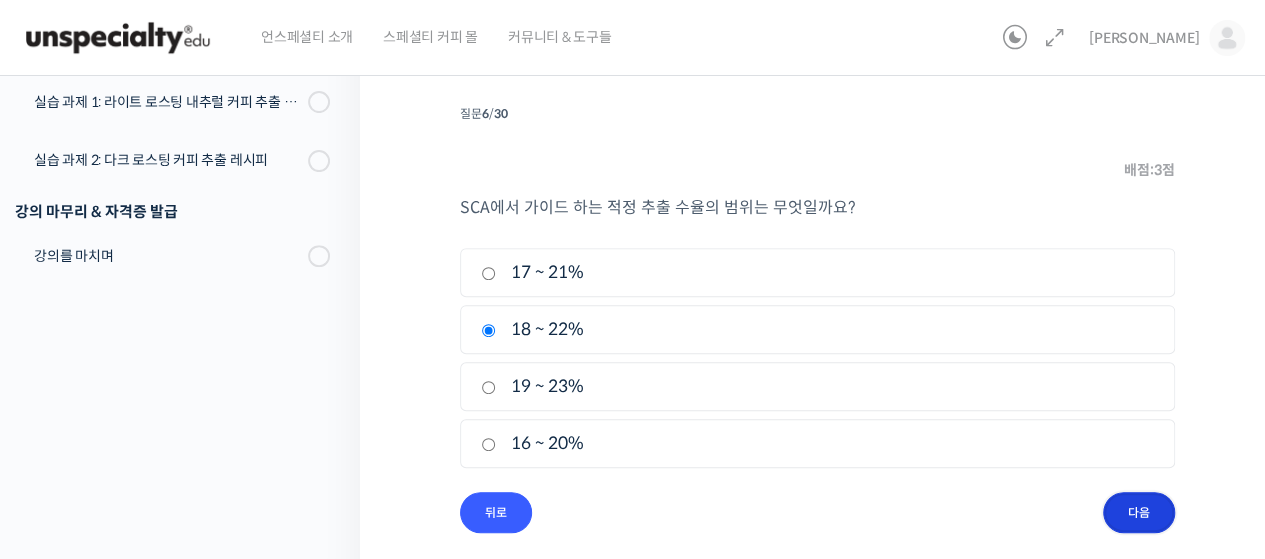 click on "다음" at bounding box center (1139, 512) 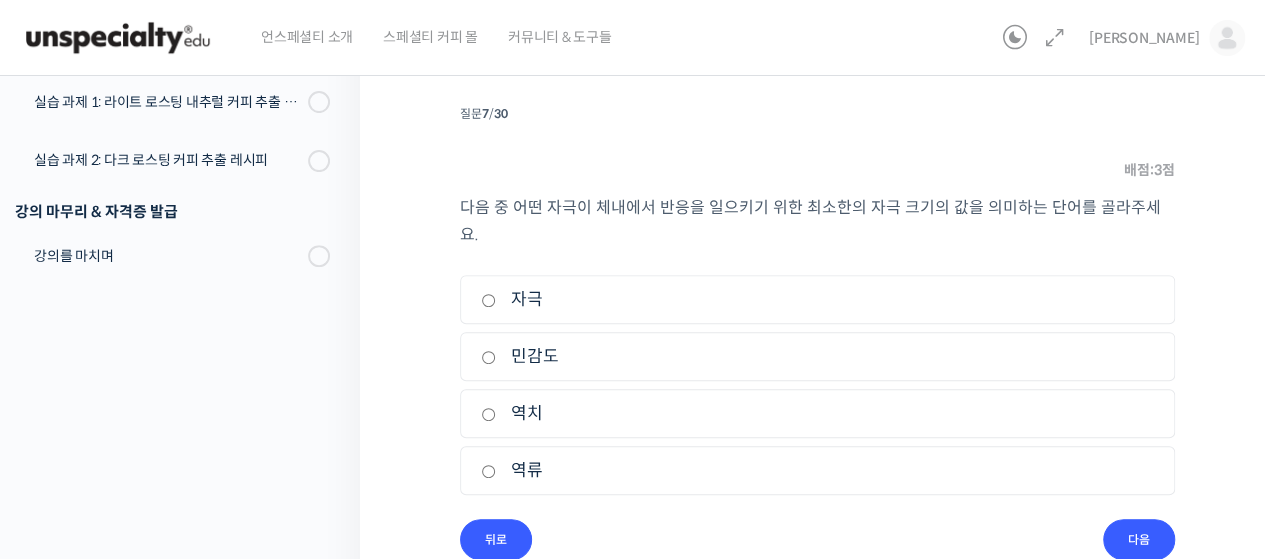 click on "역치" at bounding box center [817, 413] 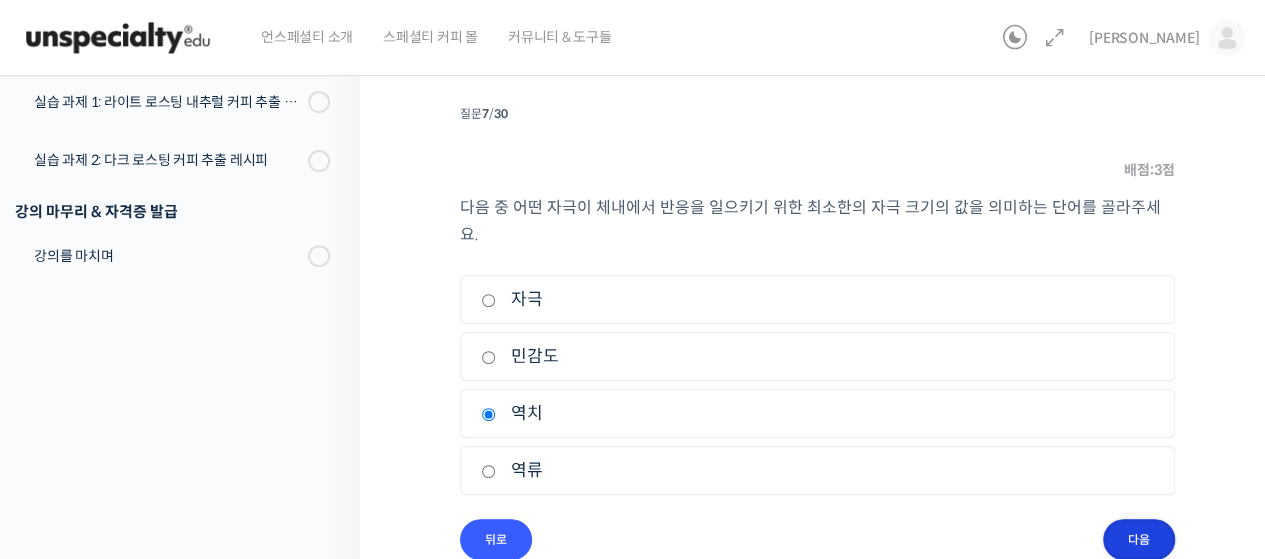 click on "다음" at bounding box center [1139, 539] 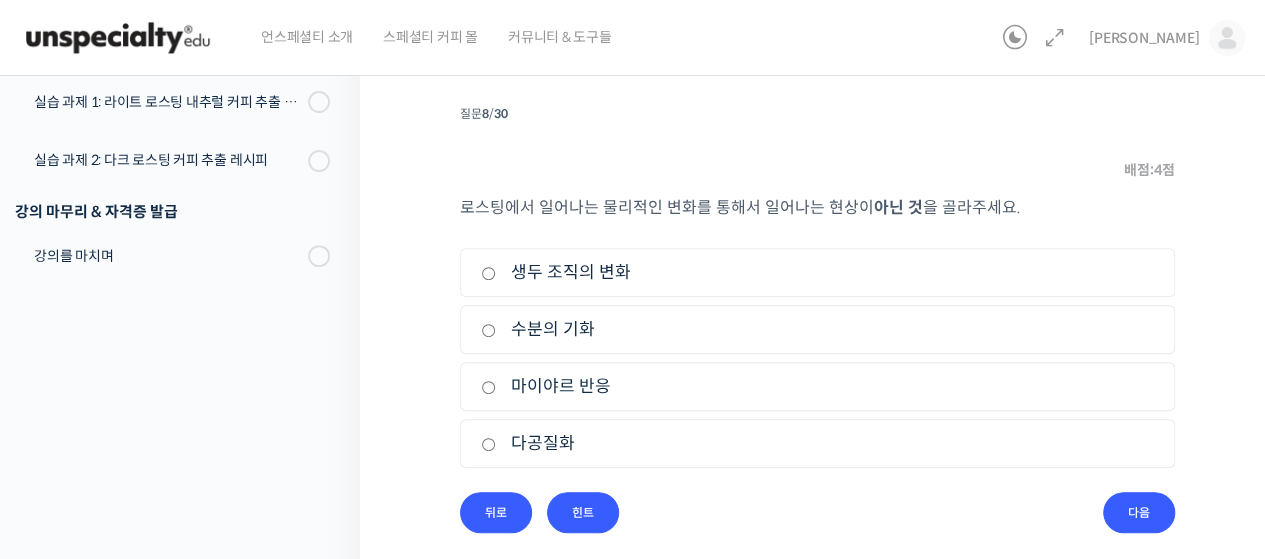 click on "3.
마이야르 반응" at bounding box center (817, 386) 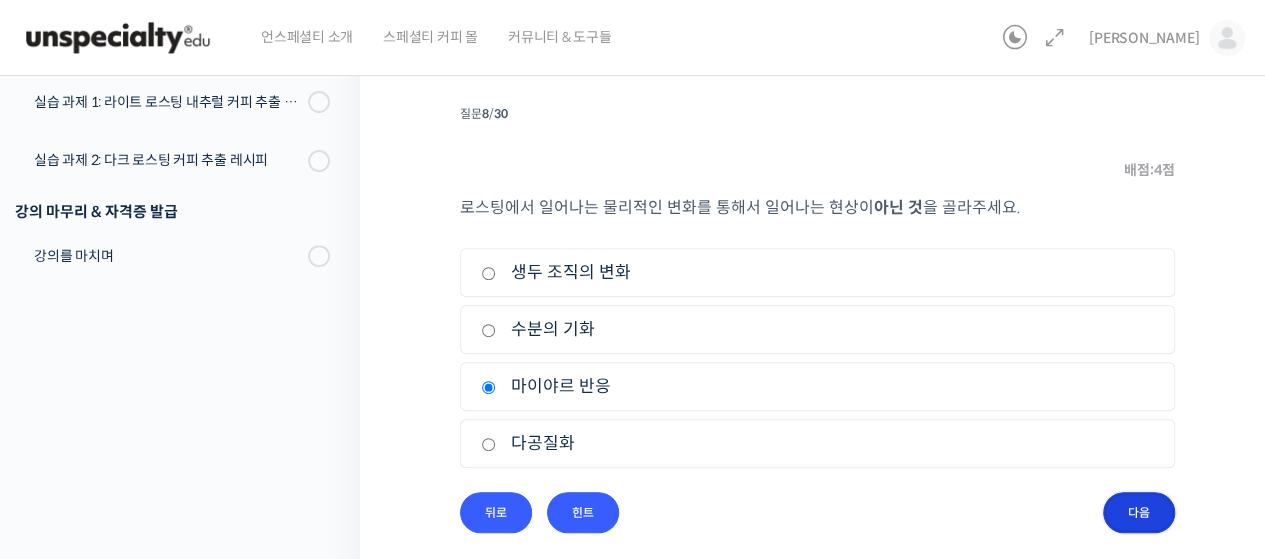 click on "다음" at bounding box center (1139, 512) 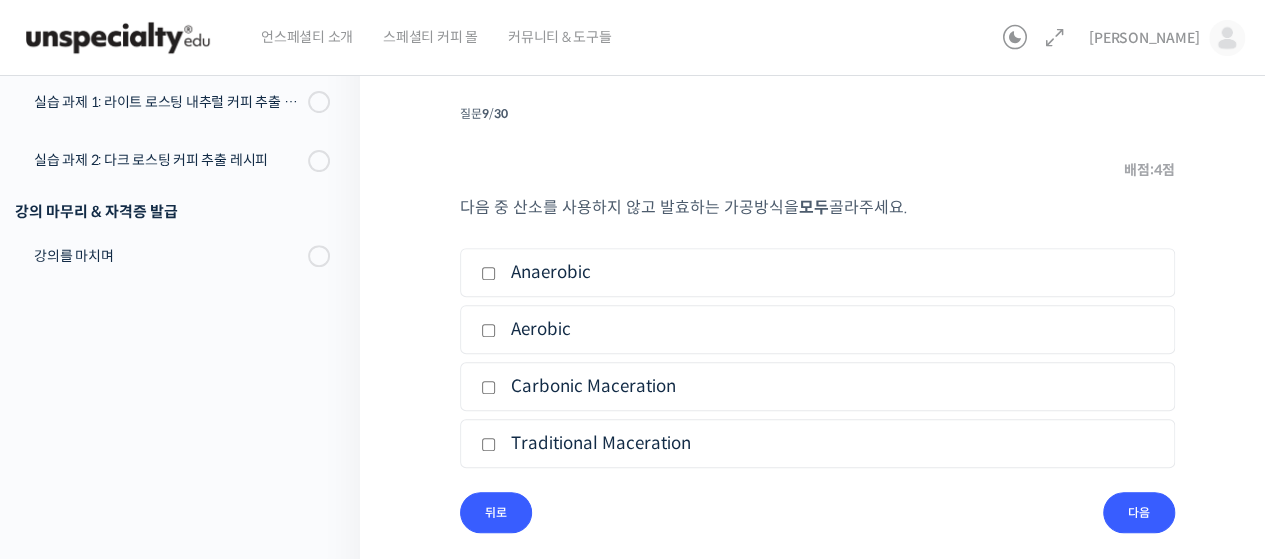 click on "Anaerobic" at bounding box center (817, 272) 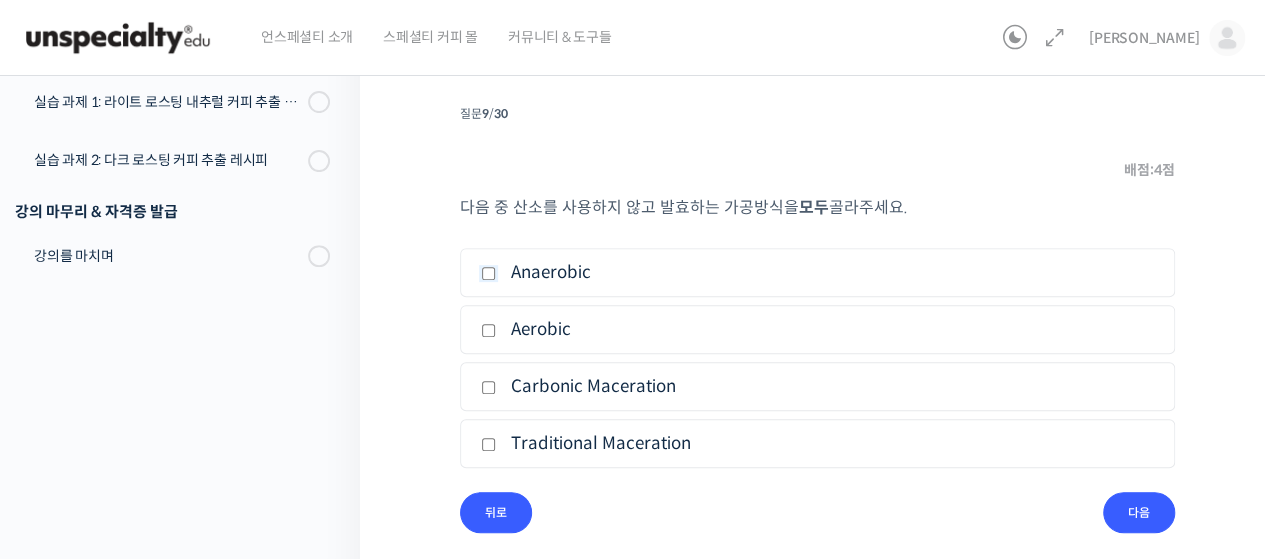 click on "Anaerobic" at bounding box center (488, 273) 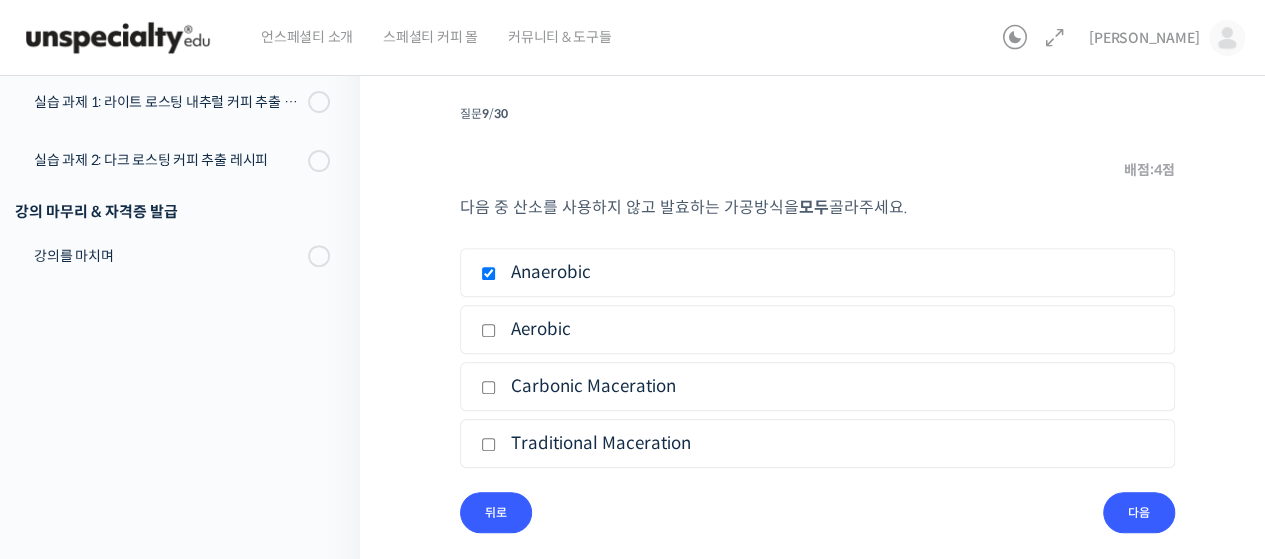 drag, startPoint x: 654, startPoint y: 385, endPoint x: 915, endPoint y: 426, distance: 264.20068 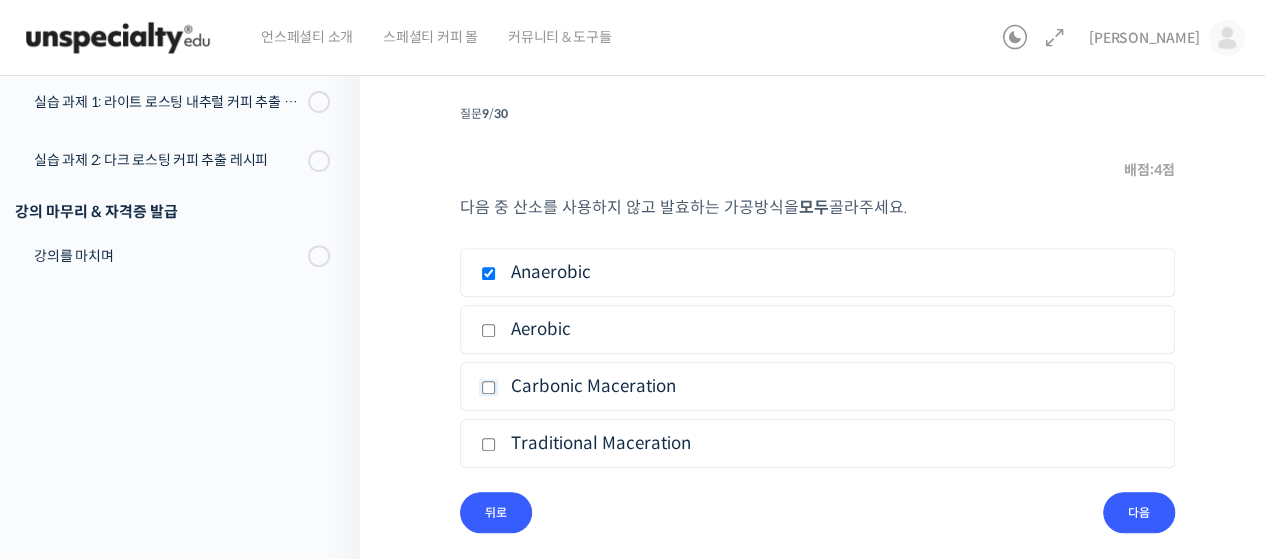 click on "Carbonic Maceration" at bounding box center [488, 387] 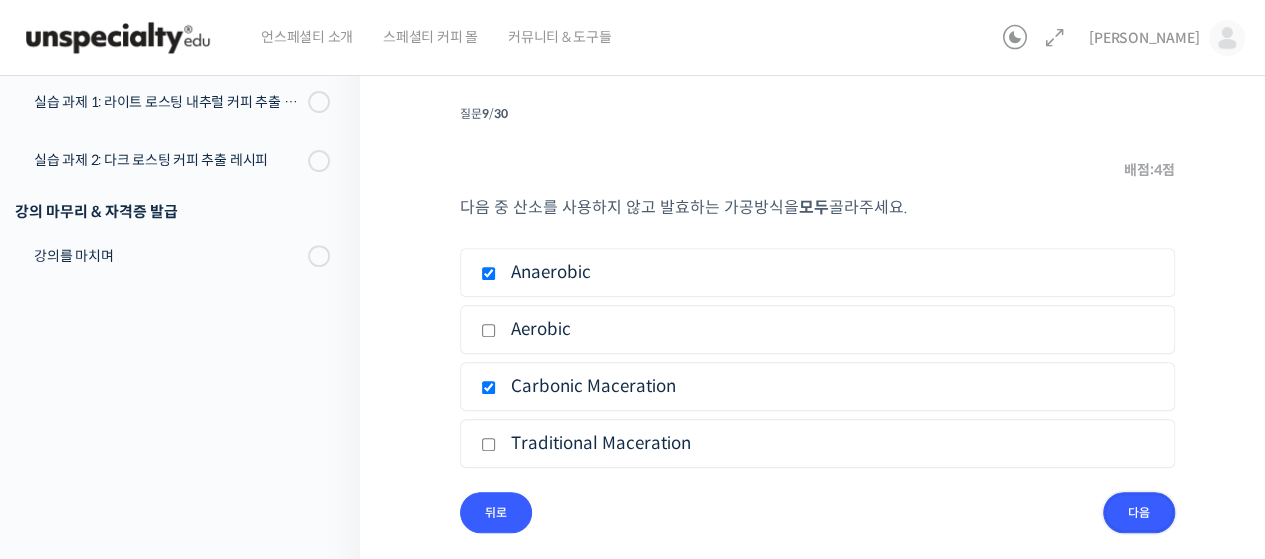 click on "다음" at bounding box center (1139, 512) 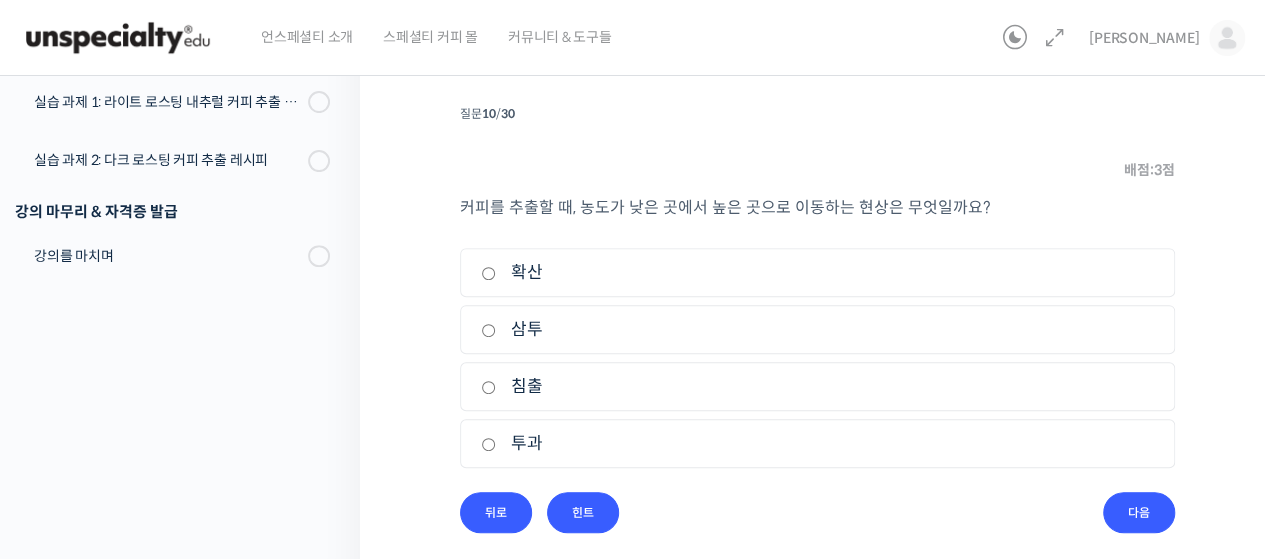 click on "삼투" at bounding box center [817, 329] 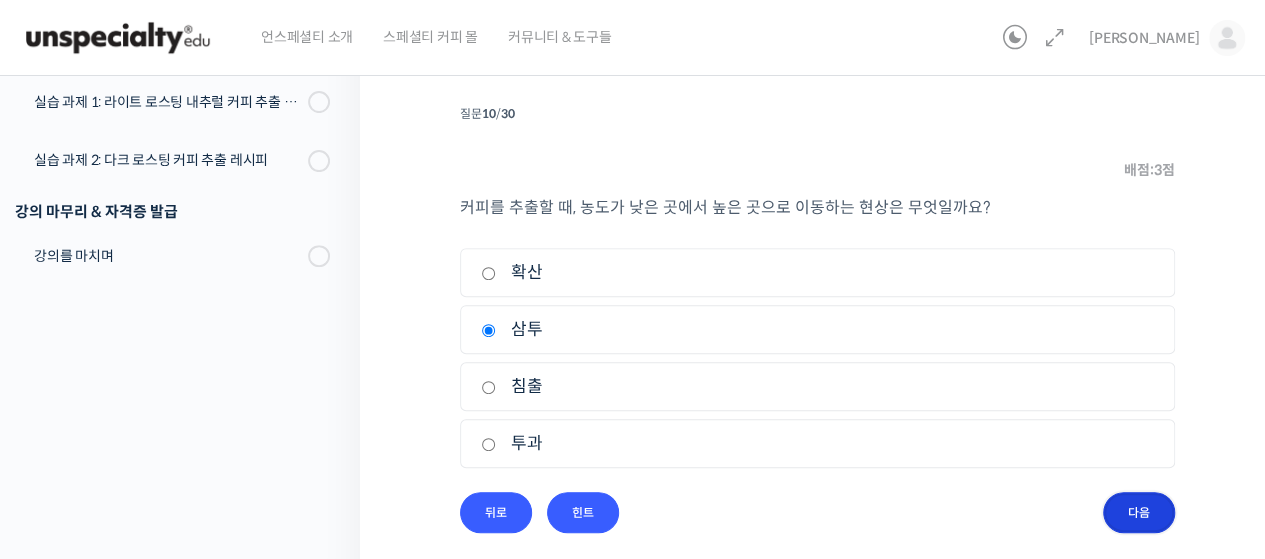 click on "다음" at bounding box center [1139, 512] 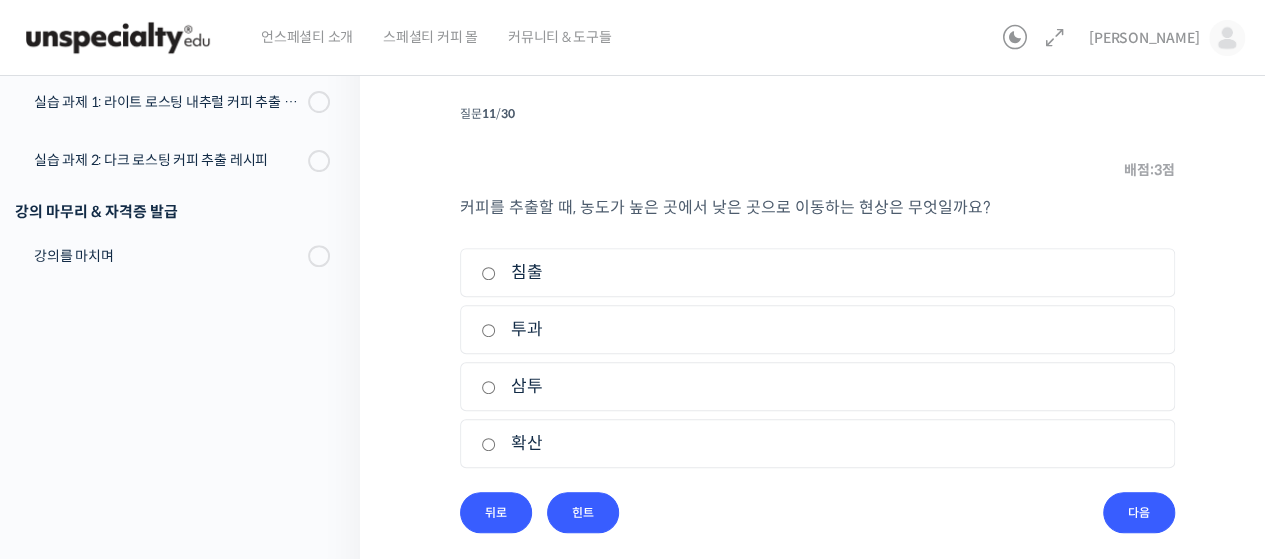 click on "삼투" at bounding box center (817, 386) 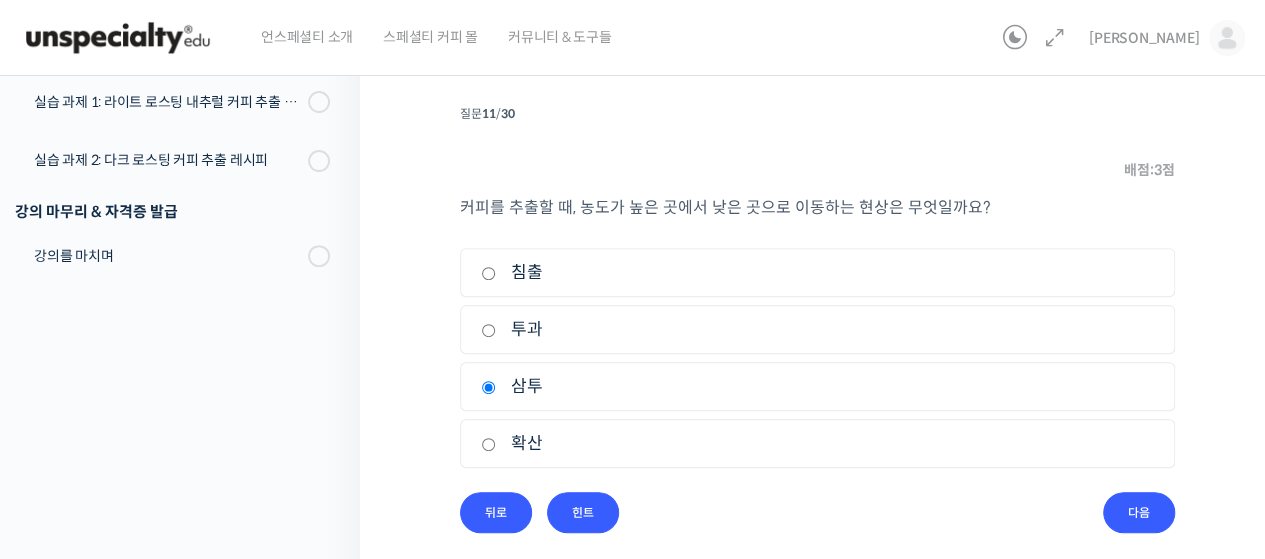click on "확산" at bounding box center [817, 443] 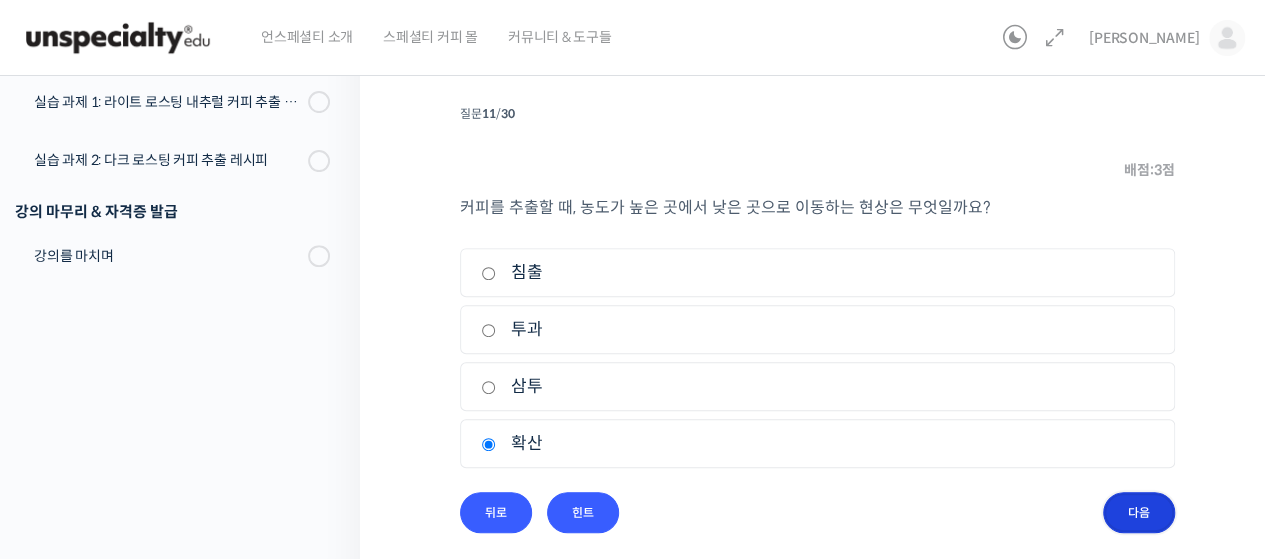 click on "다음" at bounding box center [1139, 512] 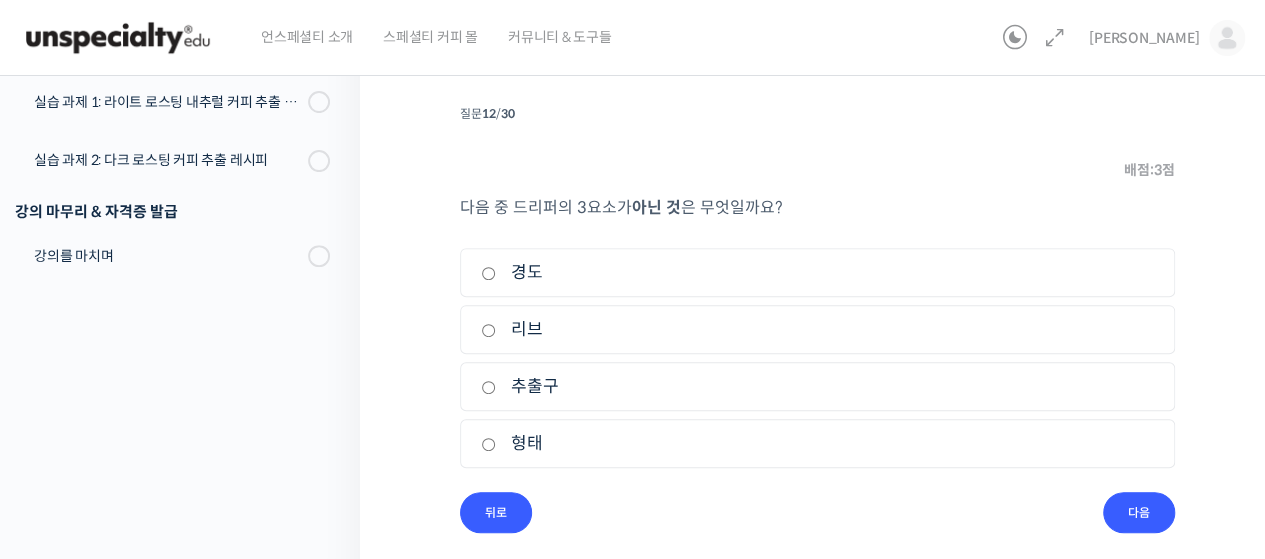 click on "경도" at bounding box center [817, 272] 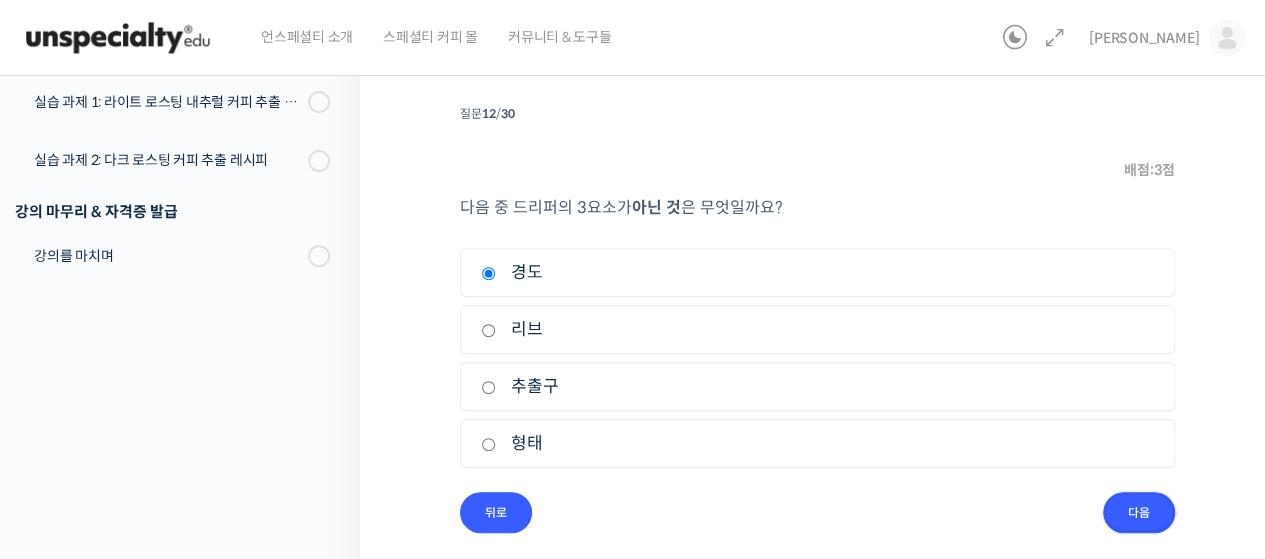 click on "다음" at bounding box center (1139, 512) 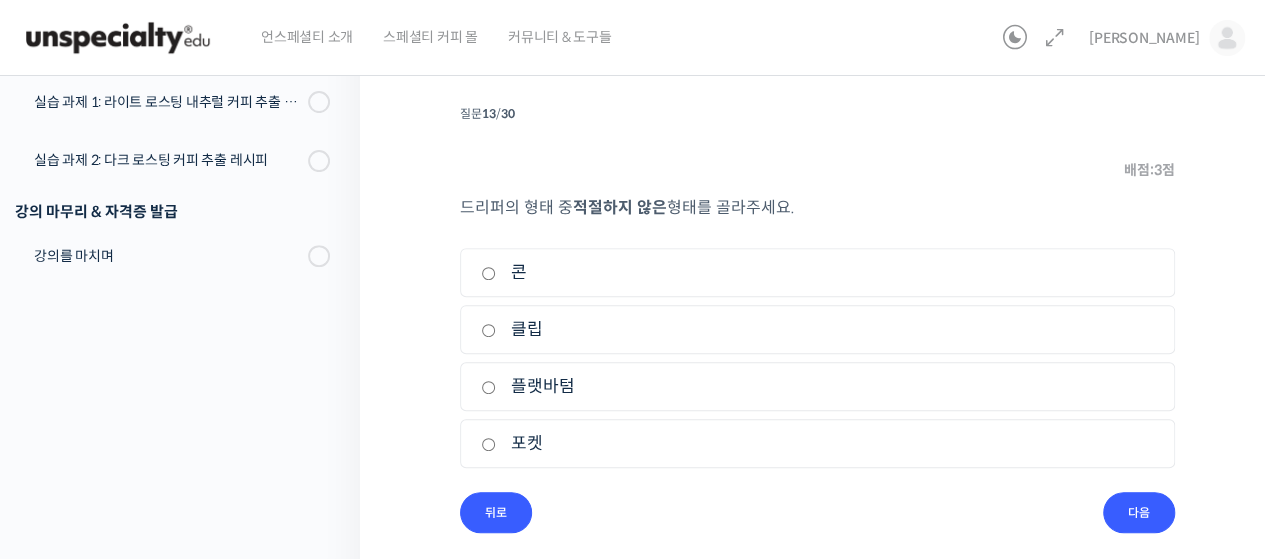 drag, startPoint x: 755, startPoint y: 442, endPoint x: 887, endPoint y: 458, distance: 132.96616 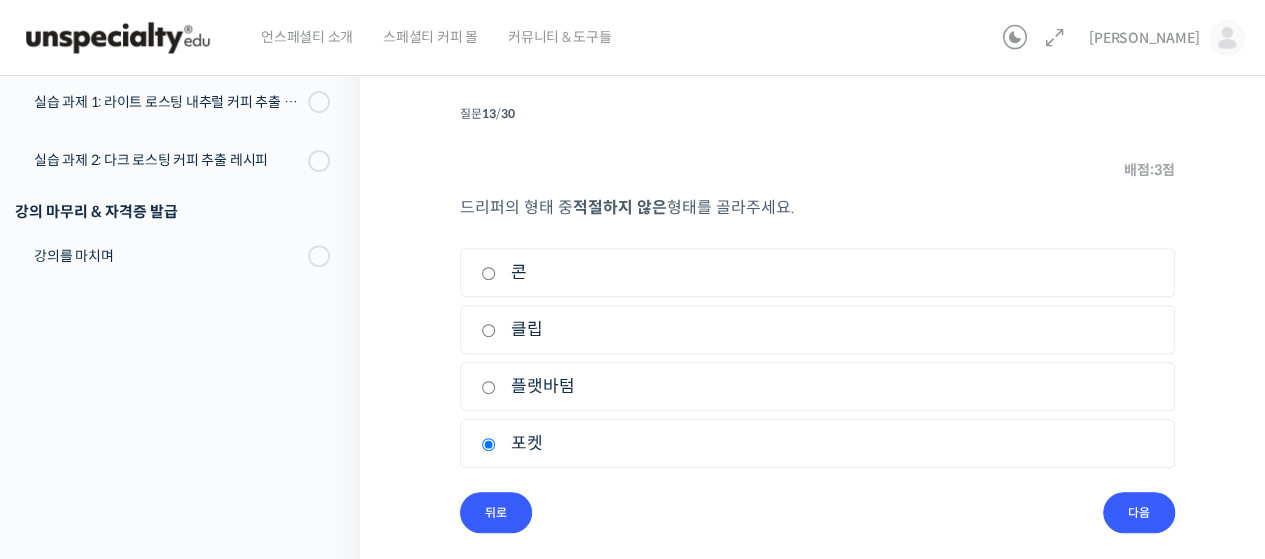 click on "클립" at bounding box center (817, 329) 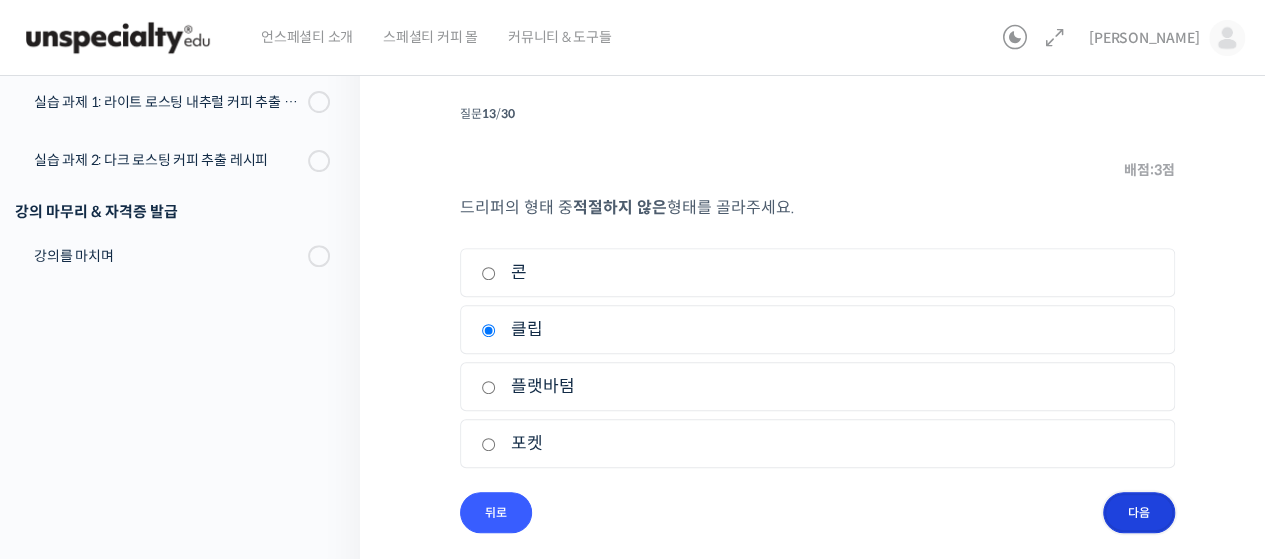 click on "다음" at bounding box center [1139, 512] 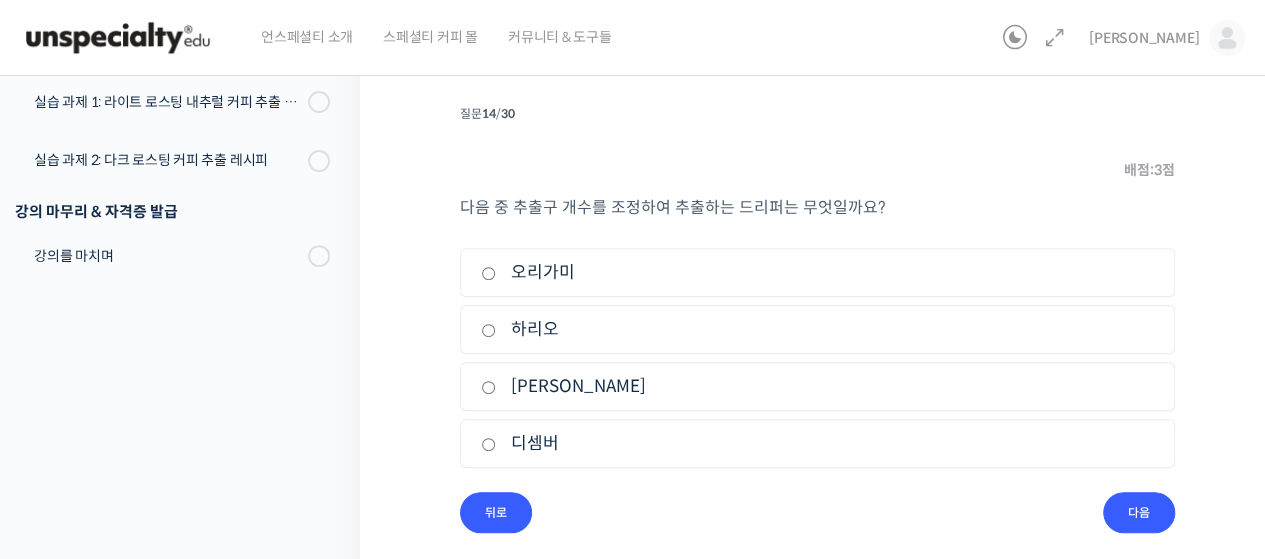 click on "4.
디셈버" at bounding box center [817, 443] 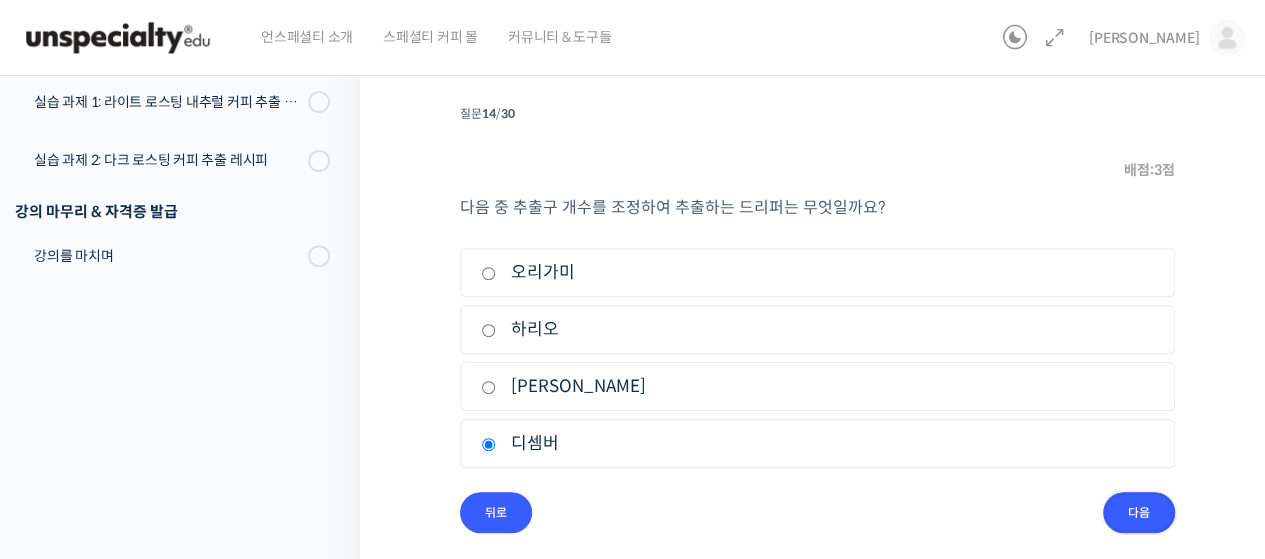 click on "다음" at bounding box center (1139, 512) 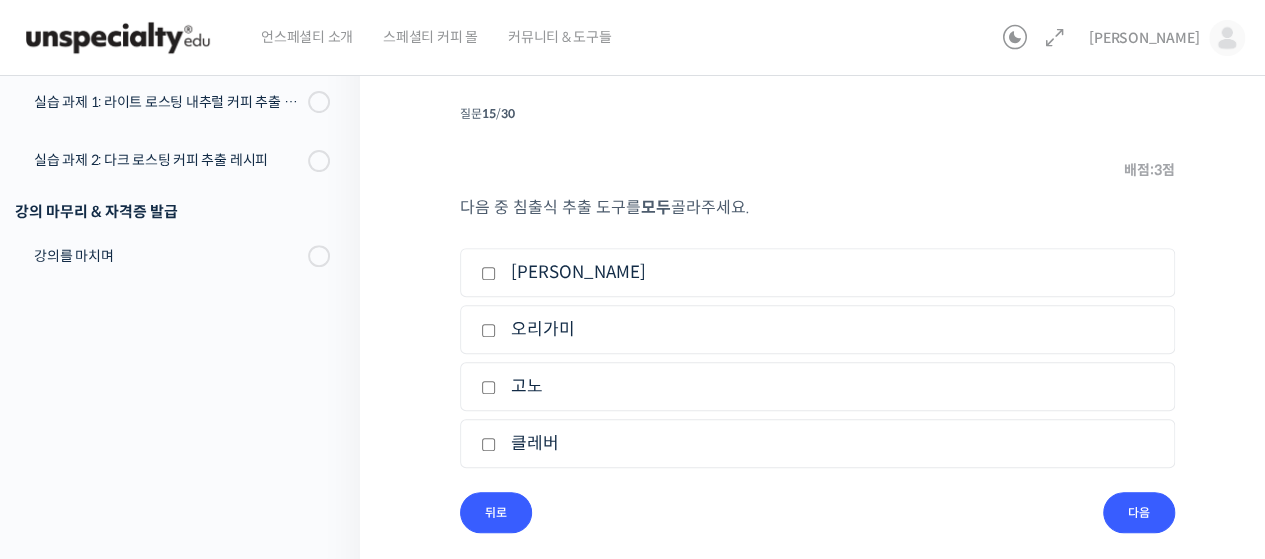 click on "프렌치 프레스" at bounding box center [817, 272] 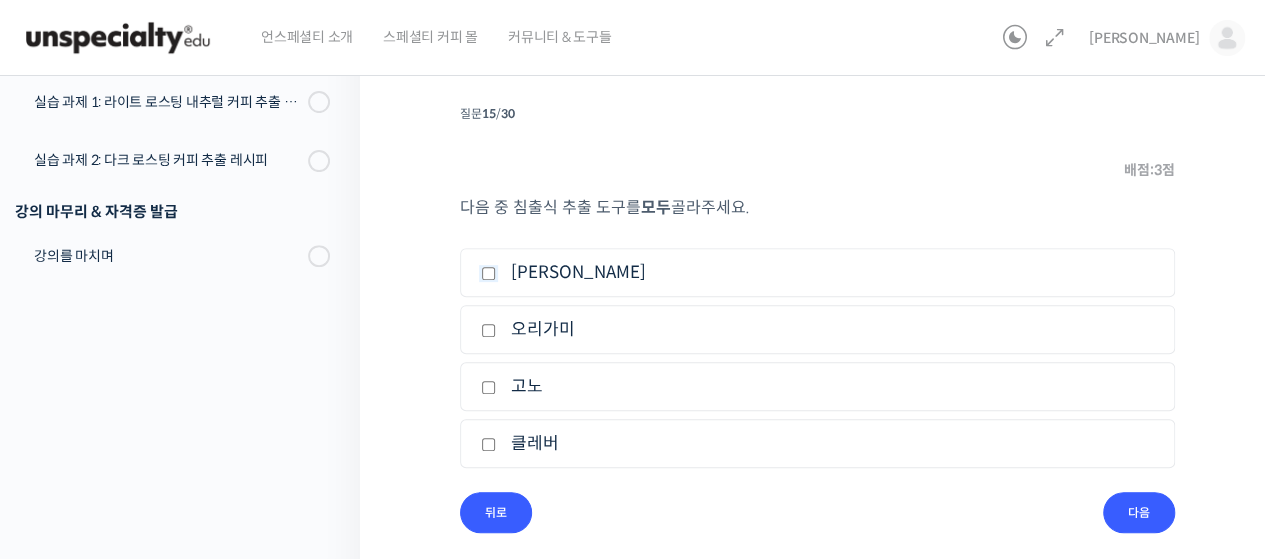 click on "프렌치 프레스" at bounding box center (488, 273) 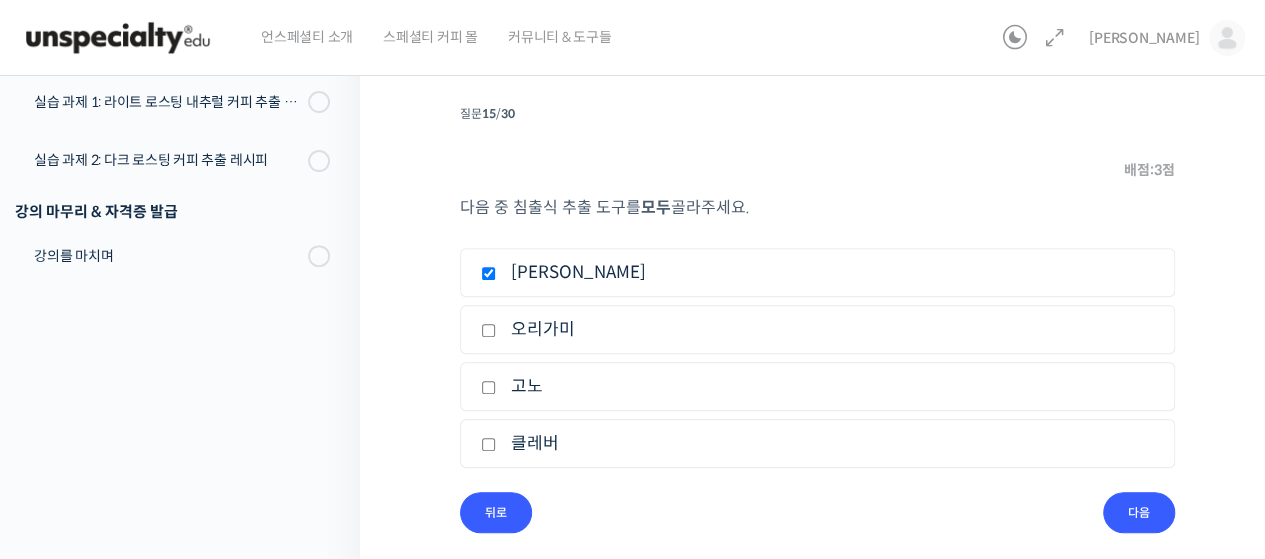 click on "4.
클레버" at bounding box center [817, 443] 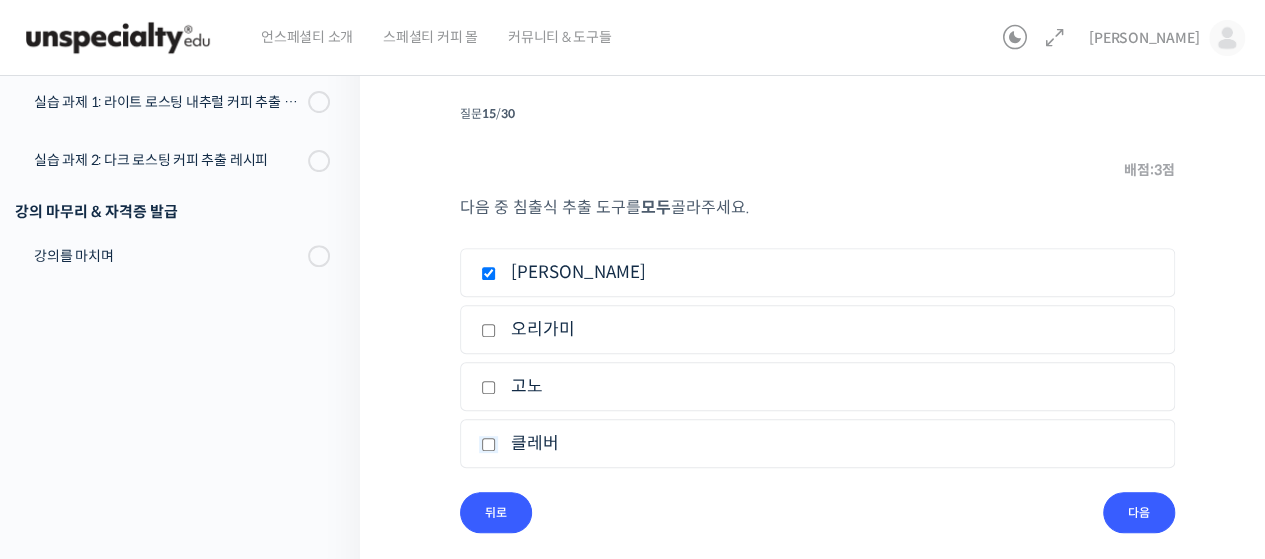 click on "클레버" at bounding box center (488, 444) 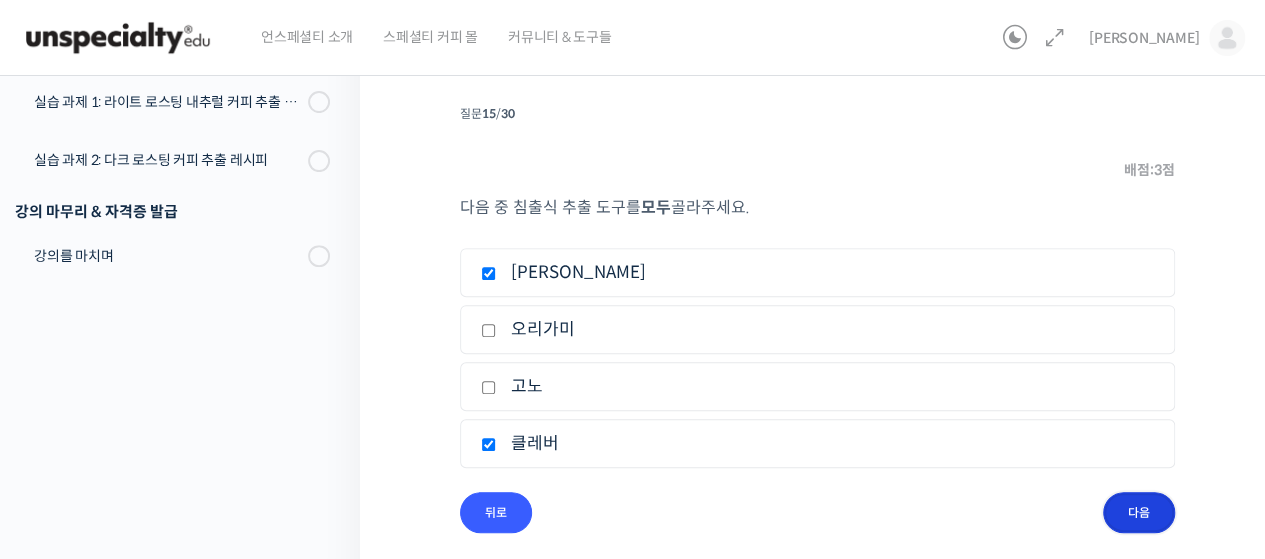click on "다음" at bounding box center (1139, 512) 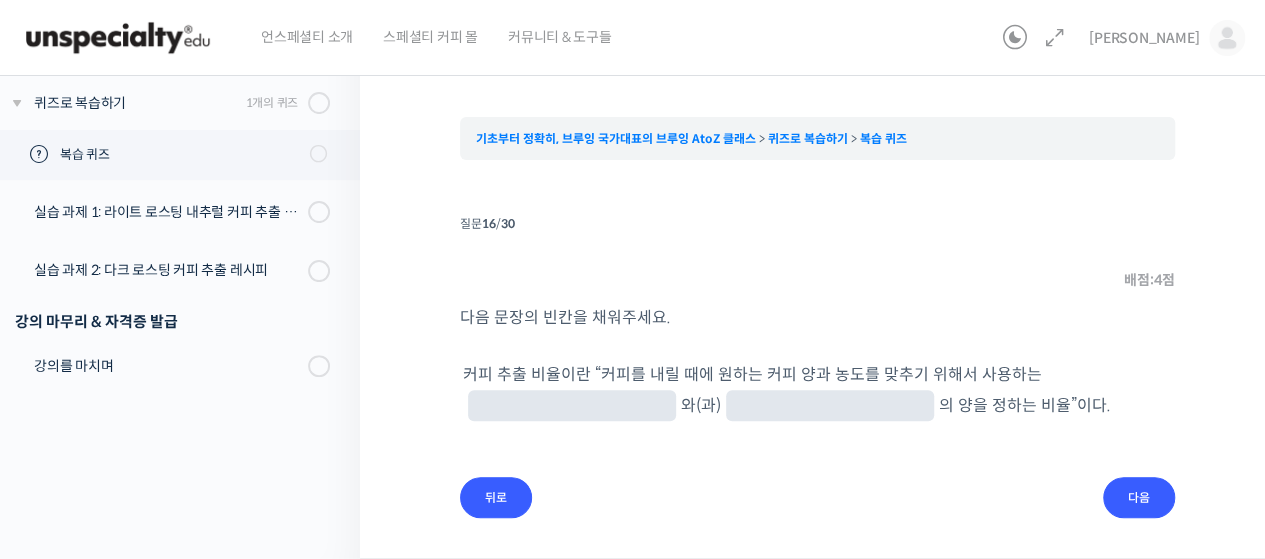 scroll, scrollTop: 136, scrollLeft: 0, axis: vertical 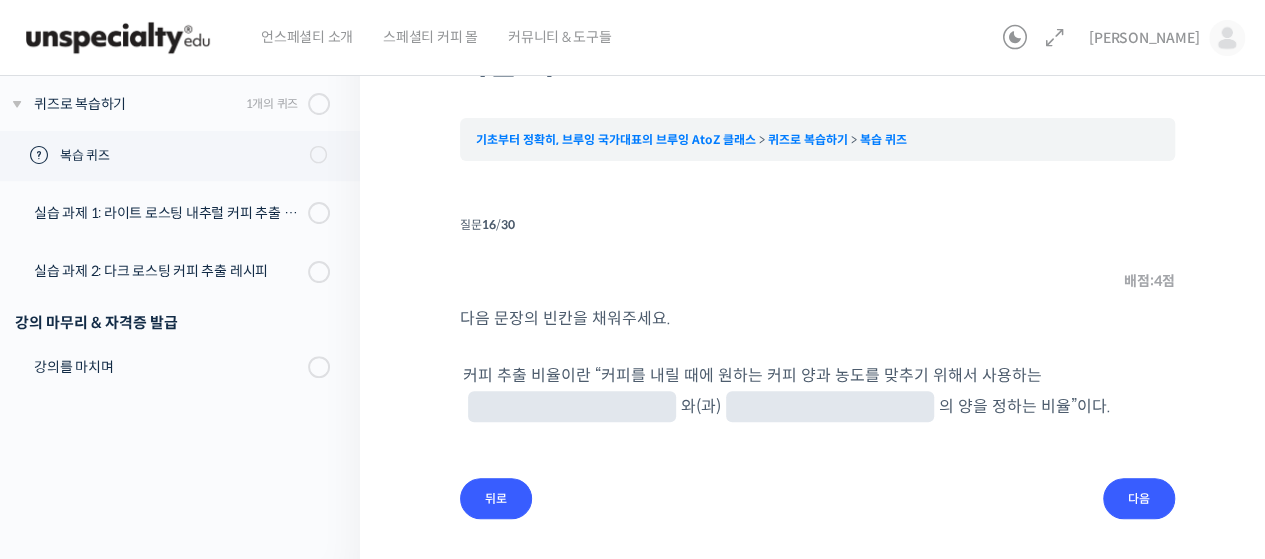 click at bounding box center (572, 406) 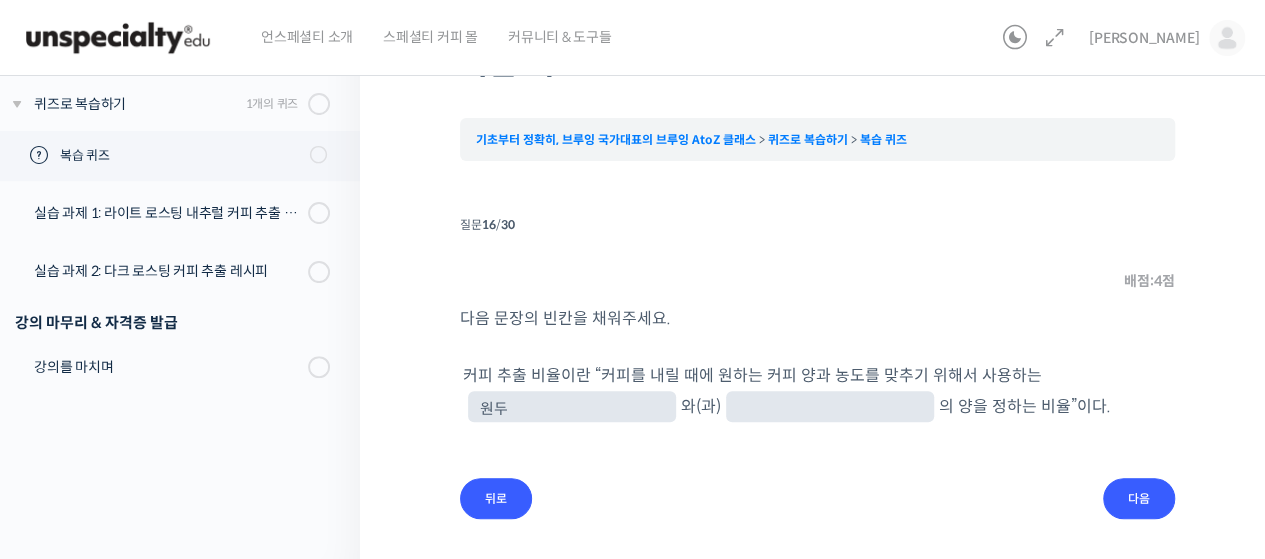 type on "원두" 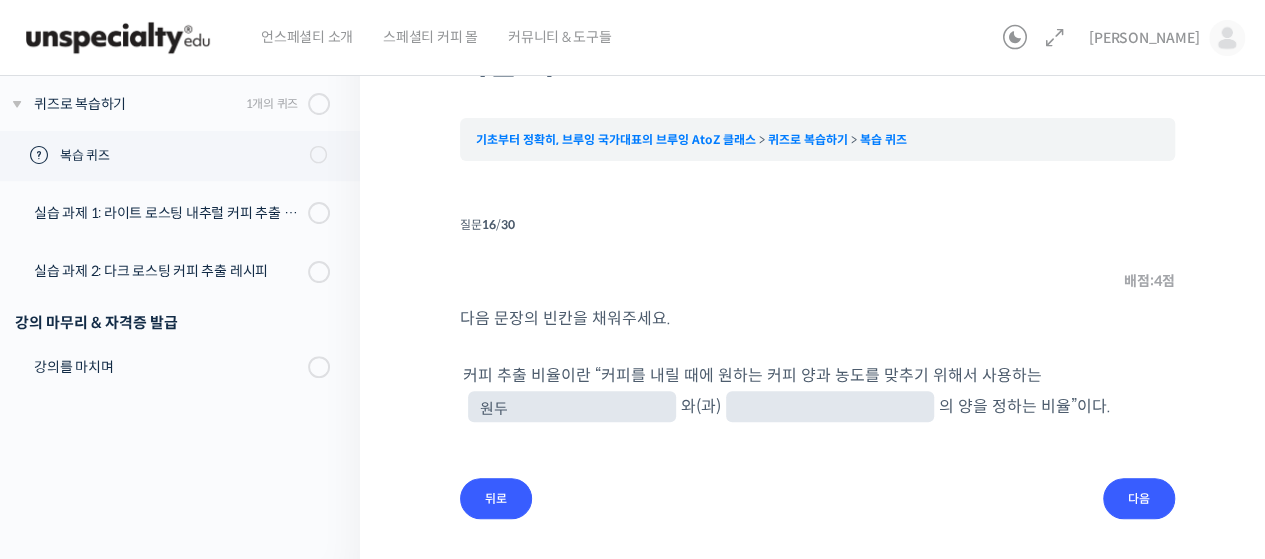 type on "ㅜ" 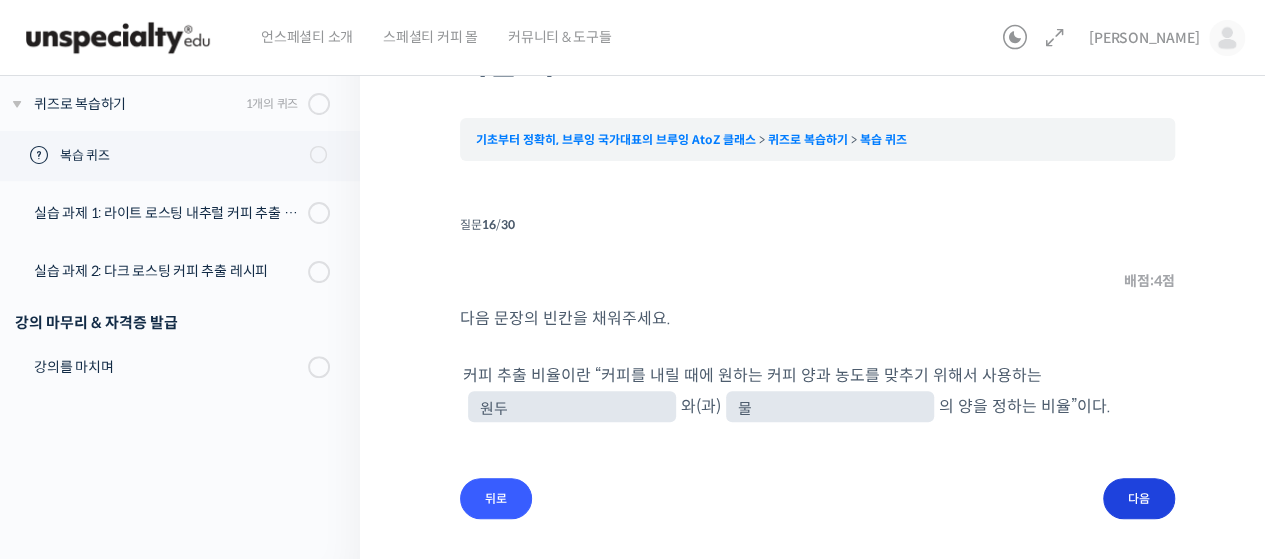 type on "물" 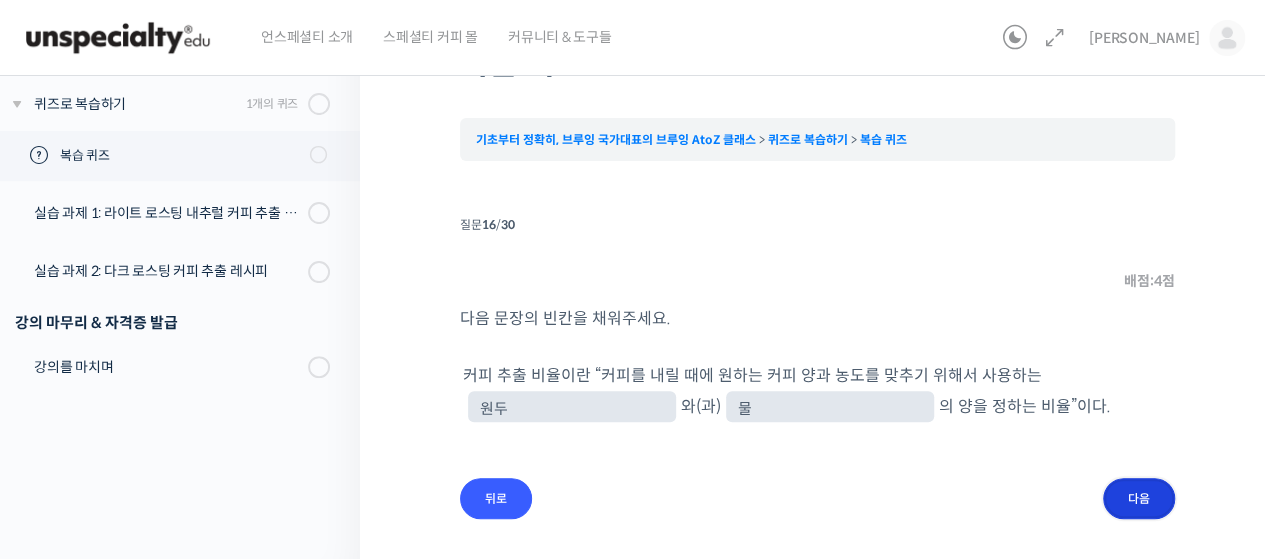 click on "다음" at bounding box center (1139, 498) 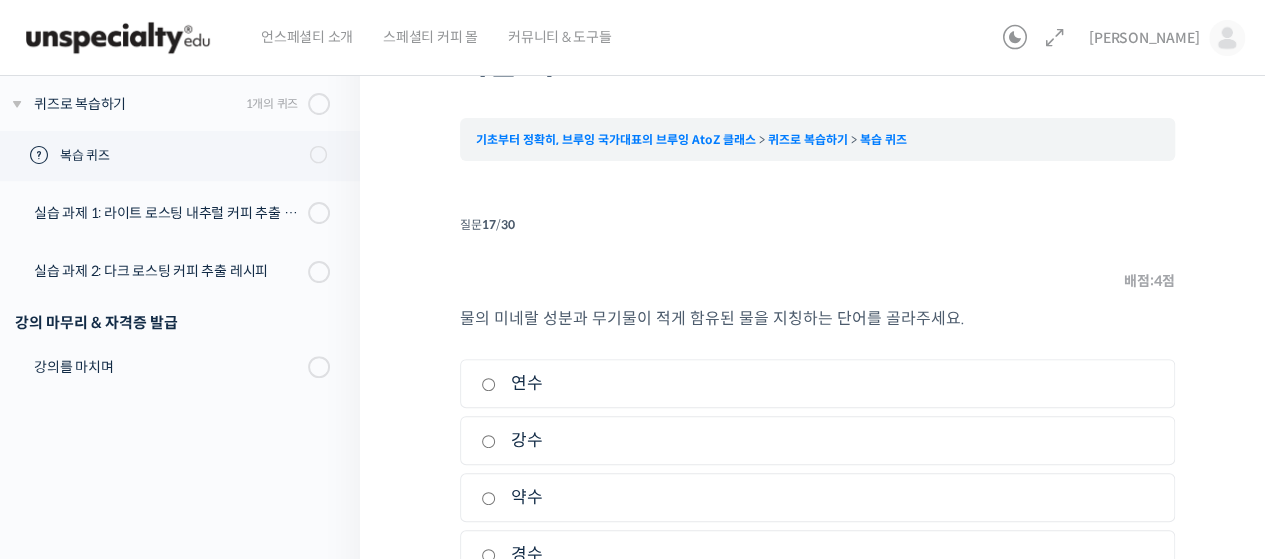 scroll, scrollTop: 258, scrollLeft: 0, axis: vertical 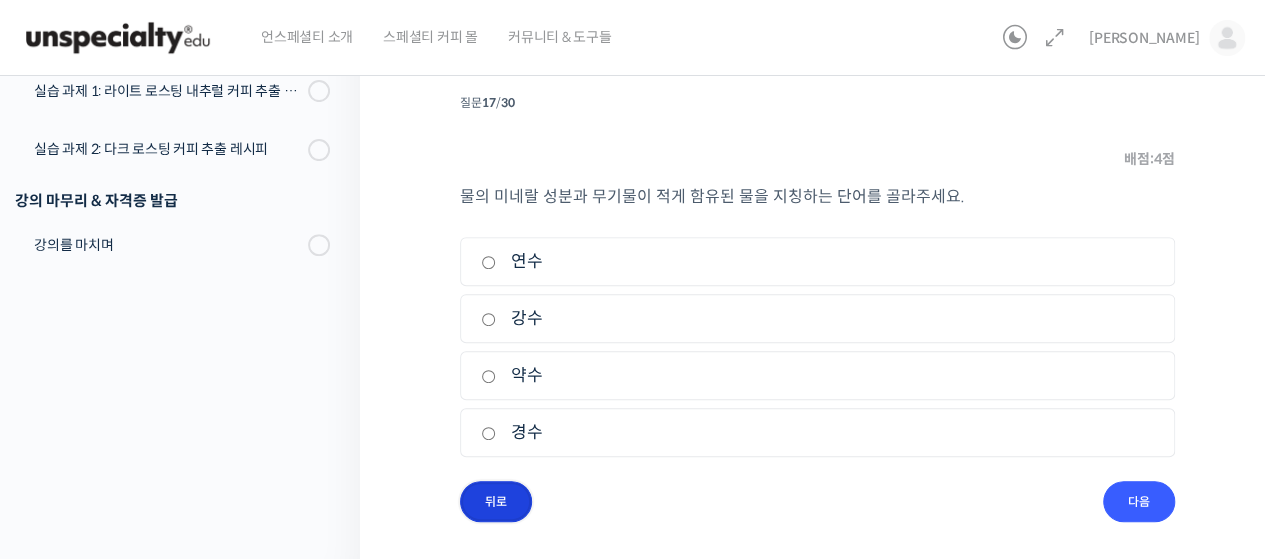 click on "뒤로" at bounding box center [496, 501] 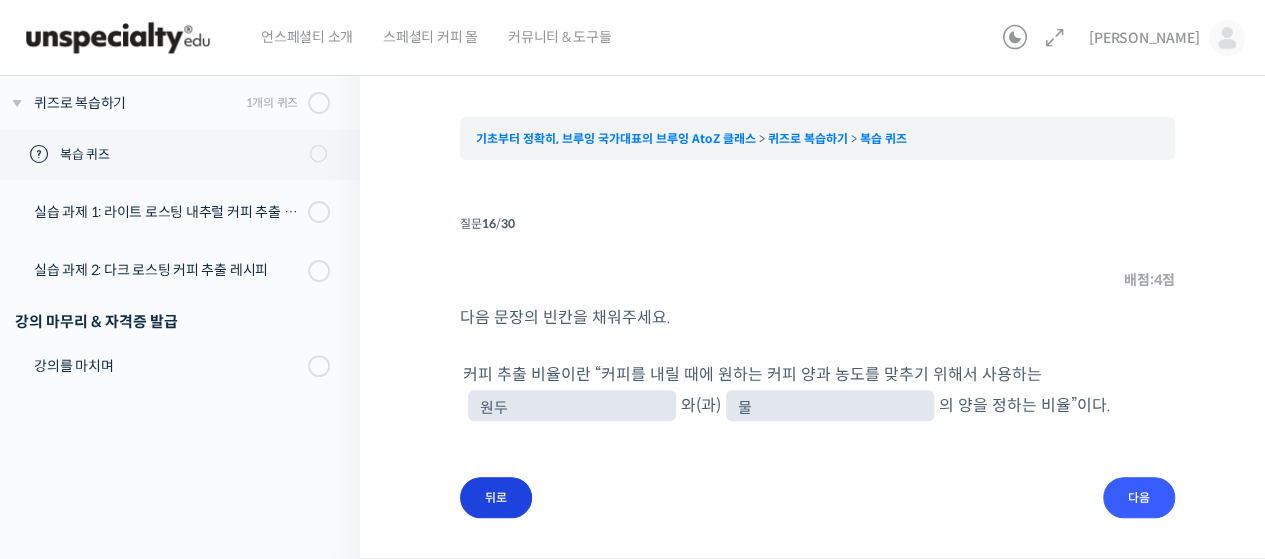 scroll, scrollTop: 136, scrollLeft: 0, axis: vertical 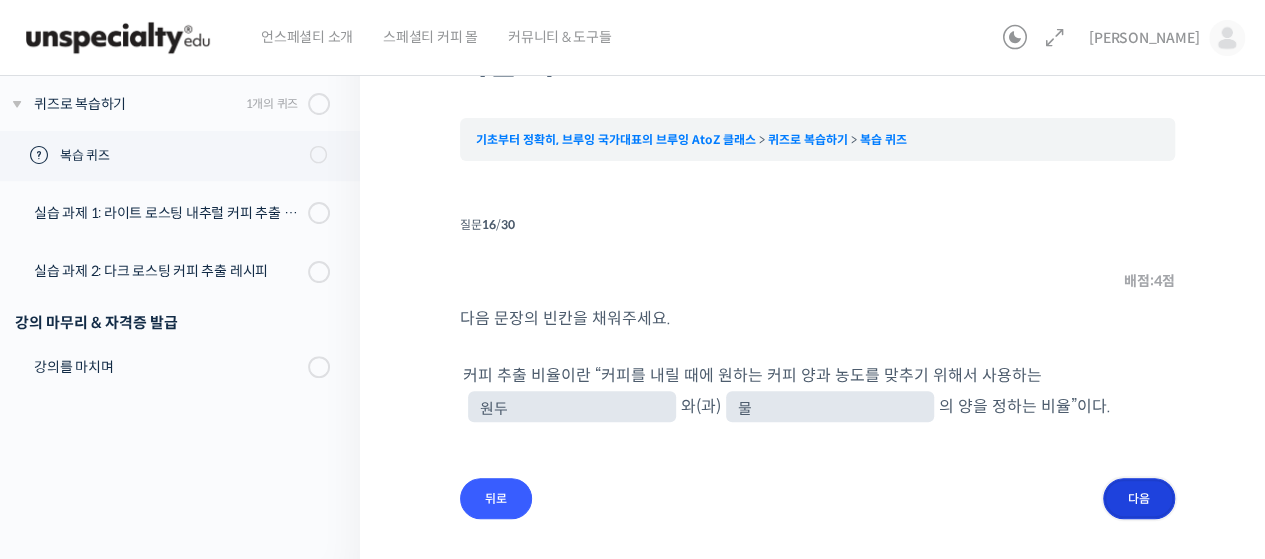 click on "다음" at bounding box center (1139, 498) 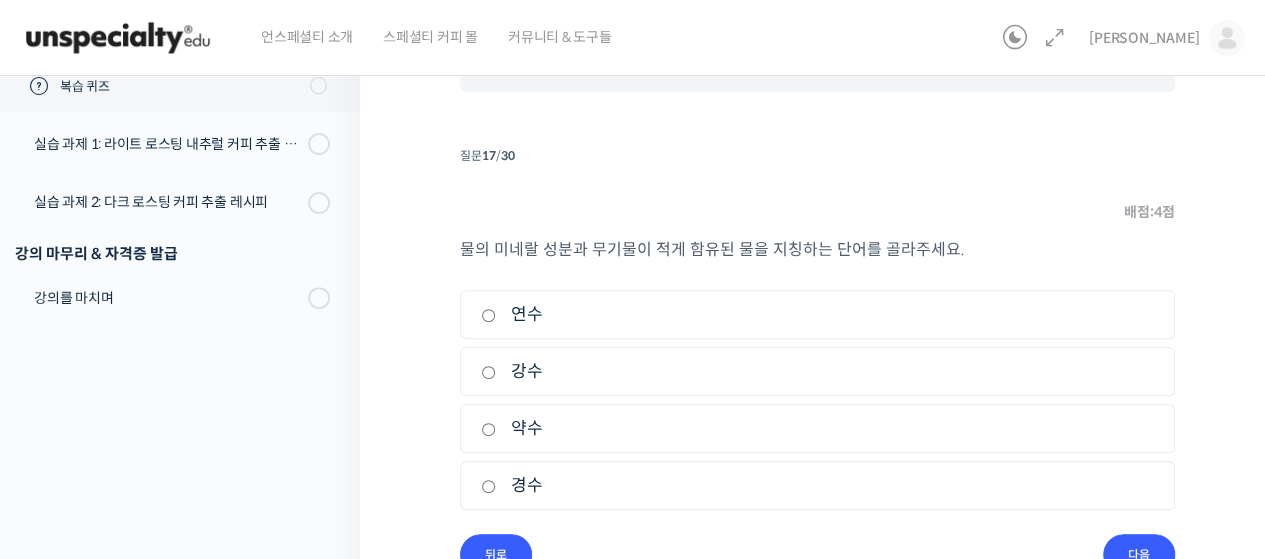 scroll, scrollTop: 236, scrollLeft: 0, axis: vertical 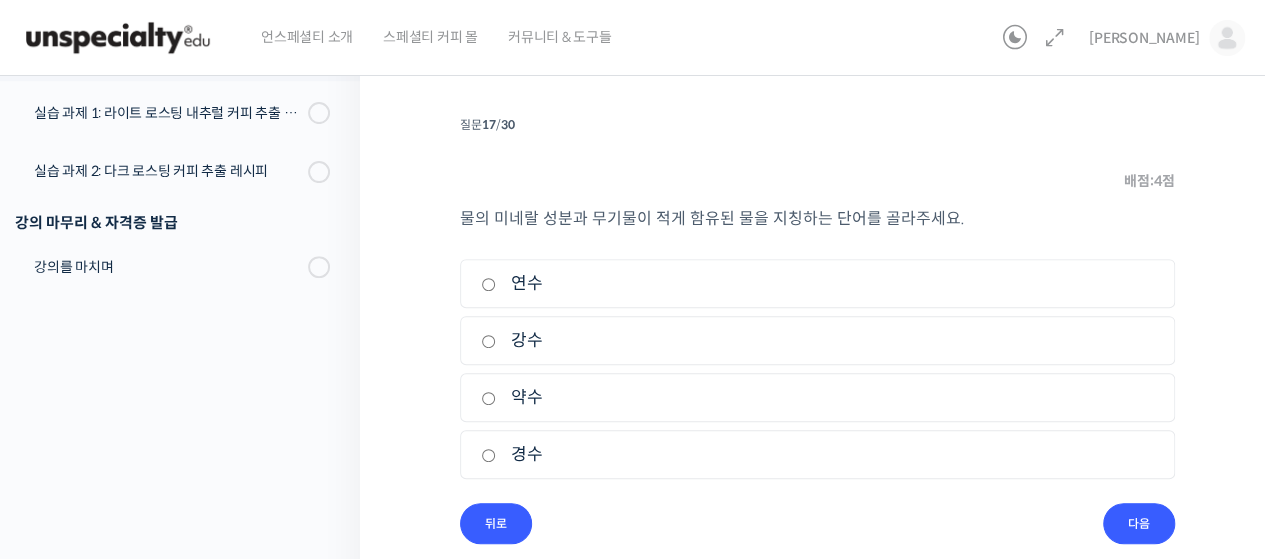 click on "연수" at bounding box center (817, 283) 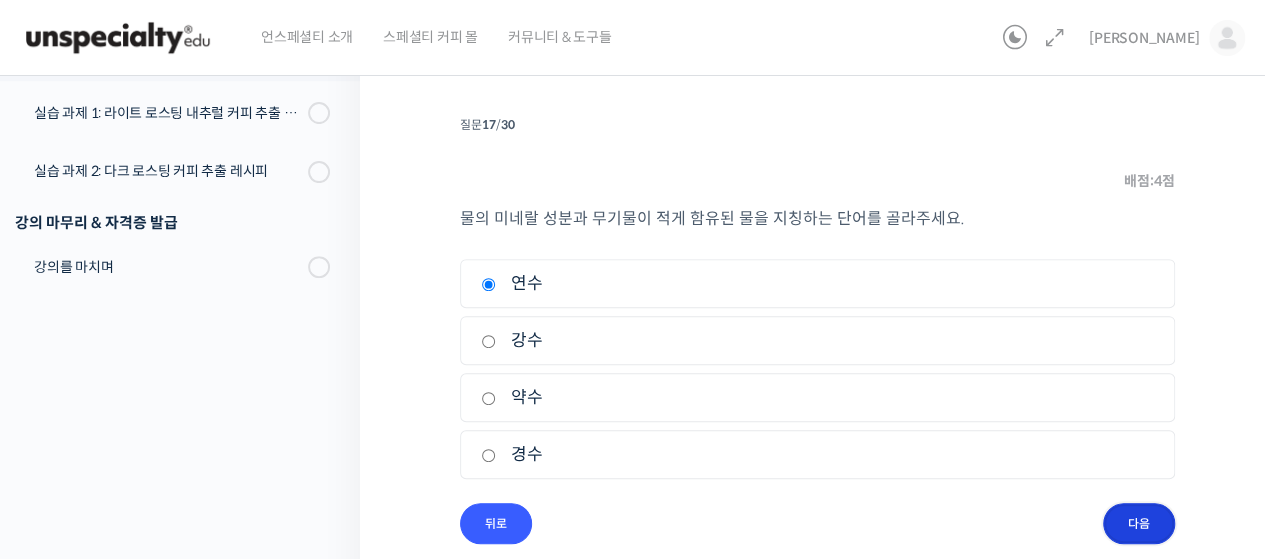 click on "다음" at bounding box center (1139, 523) 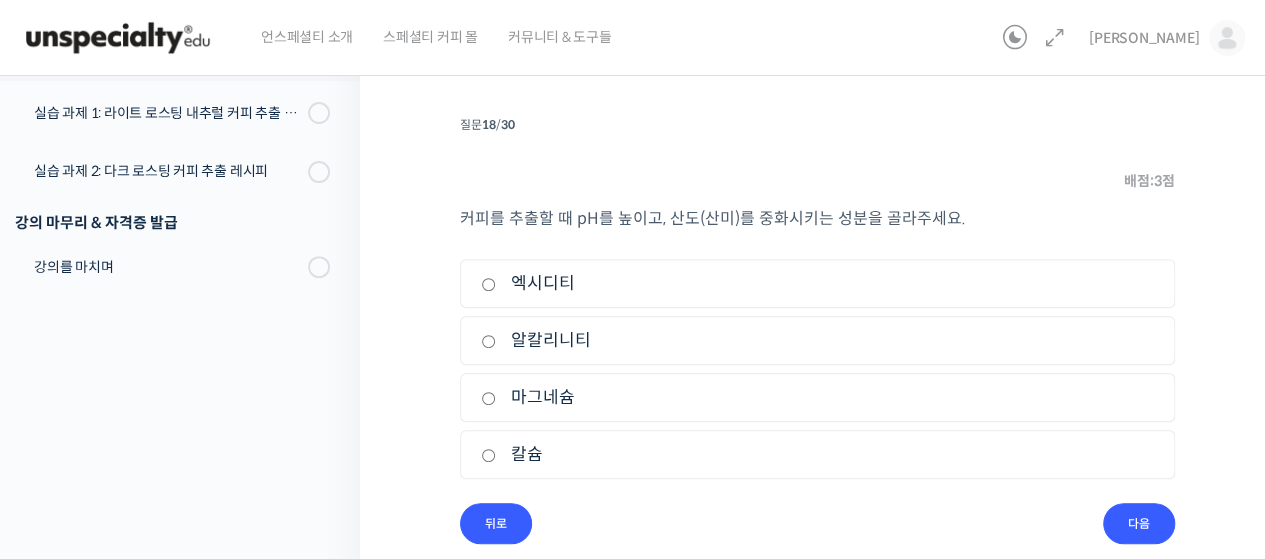 click on "알칼리니티" at bounding box center [817, 340] 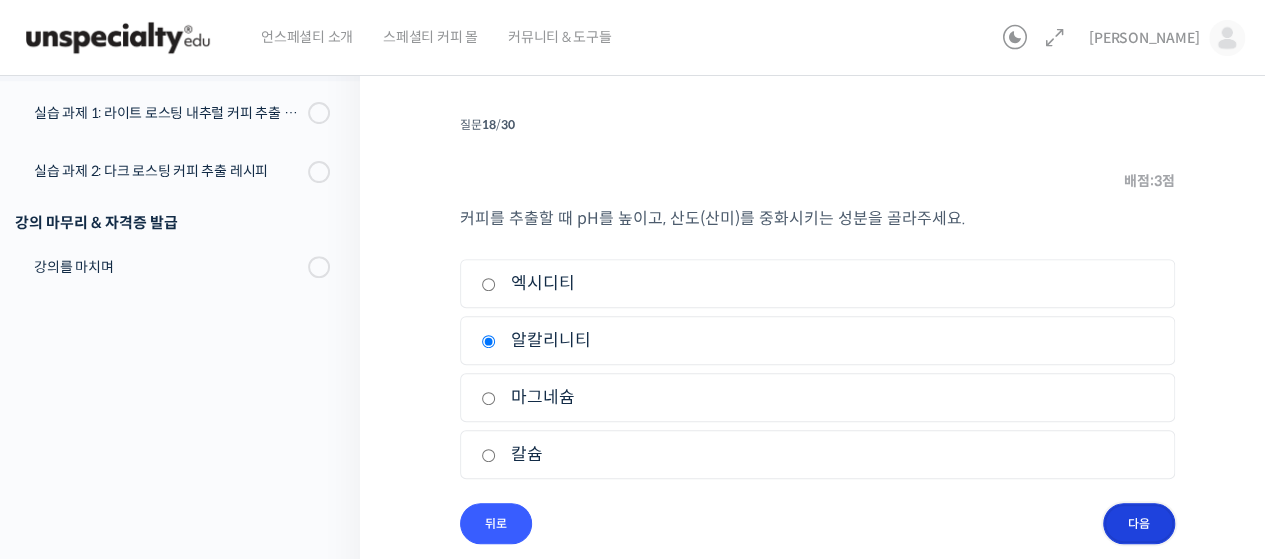 click on "다음" at bounding box center (1139, 523) 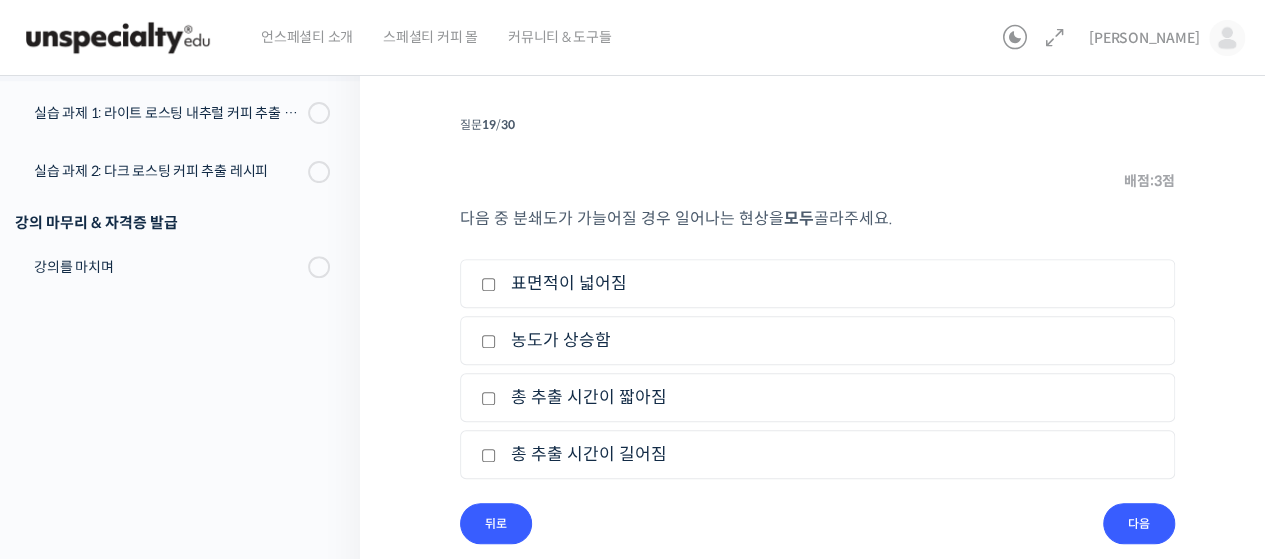 click on "표면적이 넓어짐" at bounding box center [817, 283] 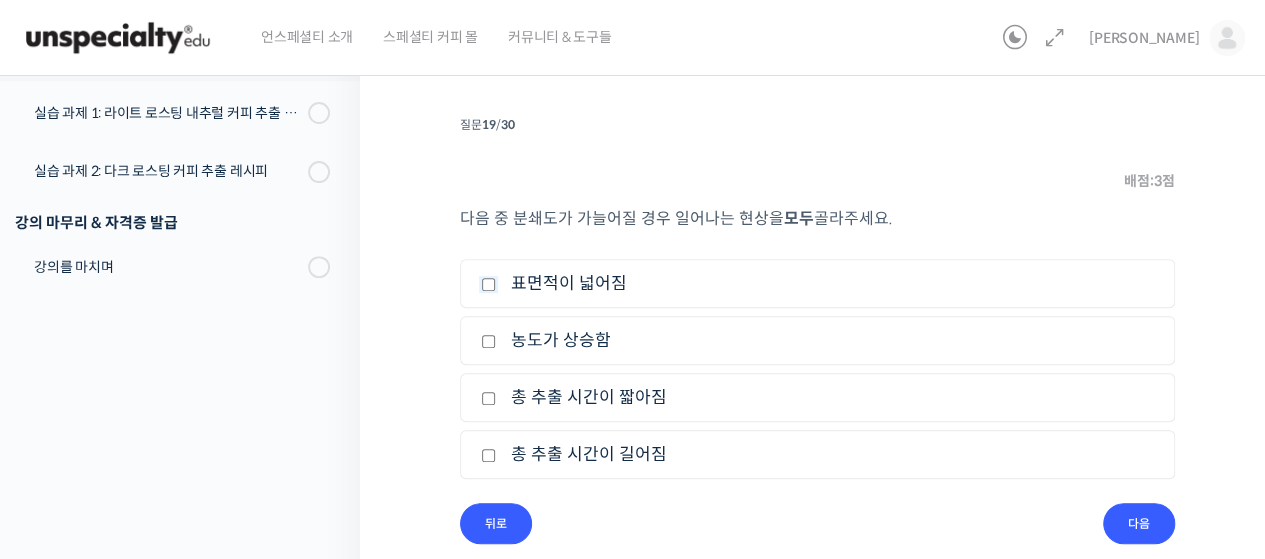 click on "표면적이 넓어짐" at bounding box center (488, 284) 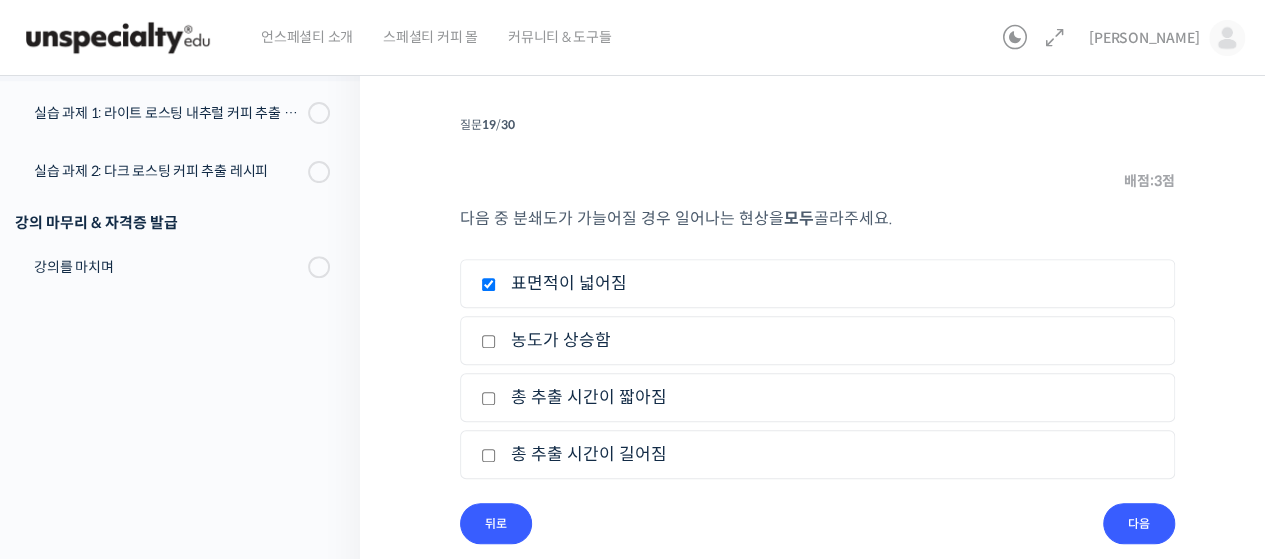click on "농도가 상승함" at bounding box center (817, 340) 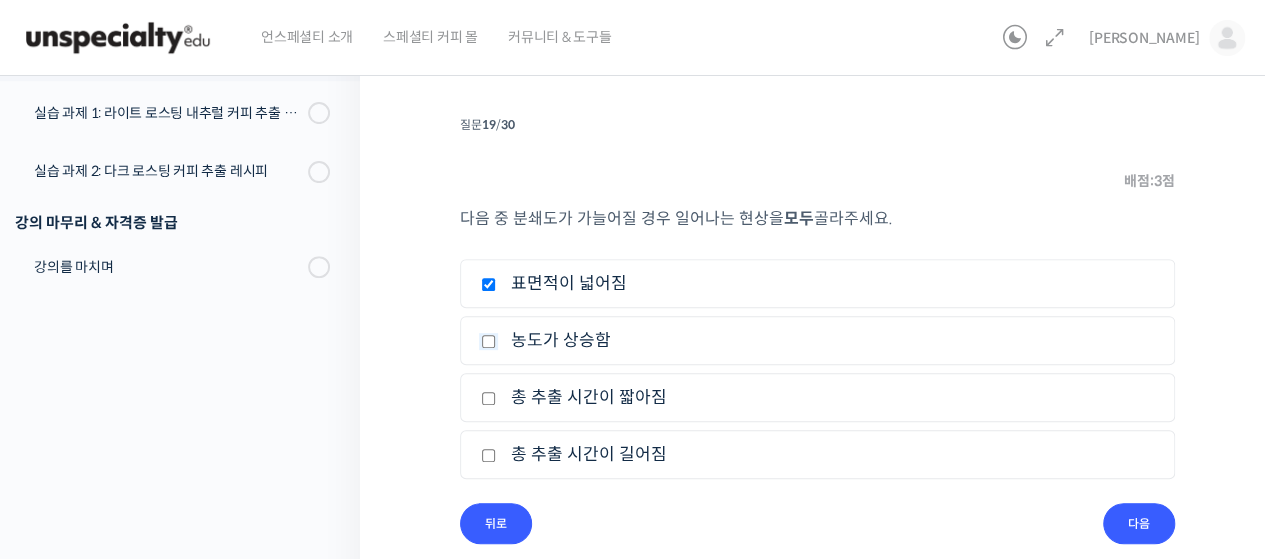 click on "농도가 상승함" at bounding box center [488, 341] 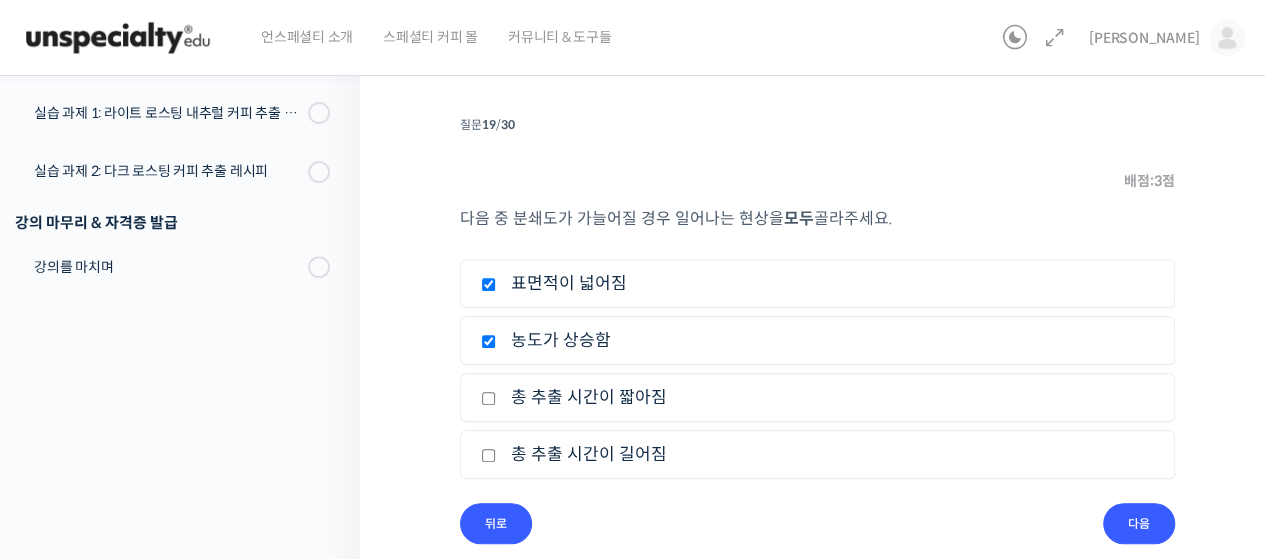 click on "총 추출 시간이 길어짐" at bounding box center [817, 454] 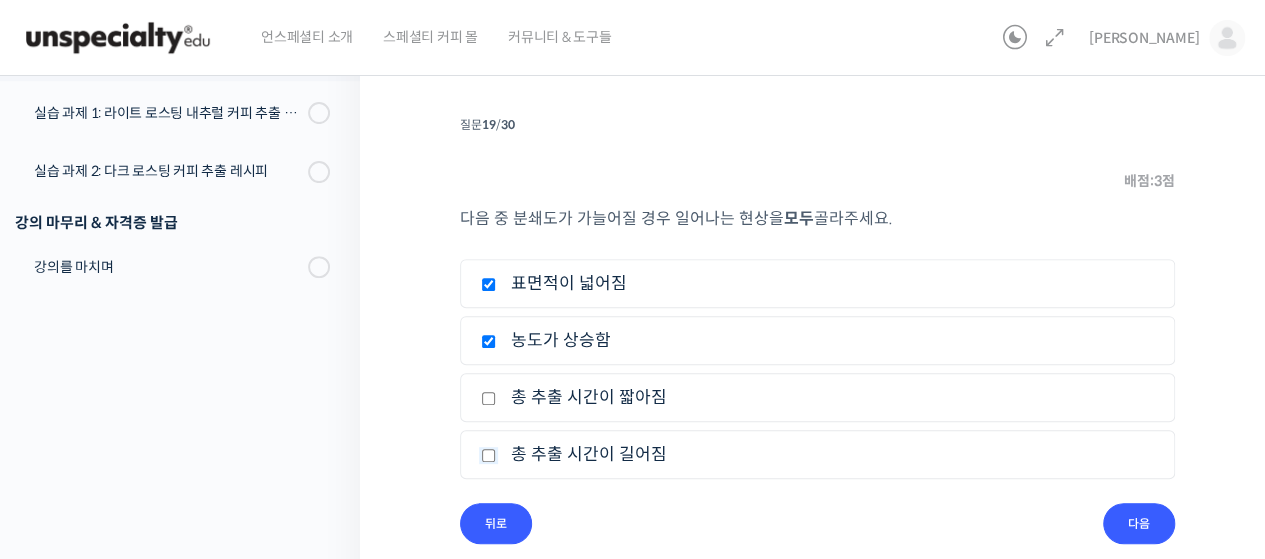 click on "총 추출 시간이 길어짐" at bounding box center (488, 455) 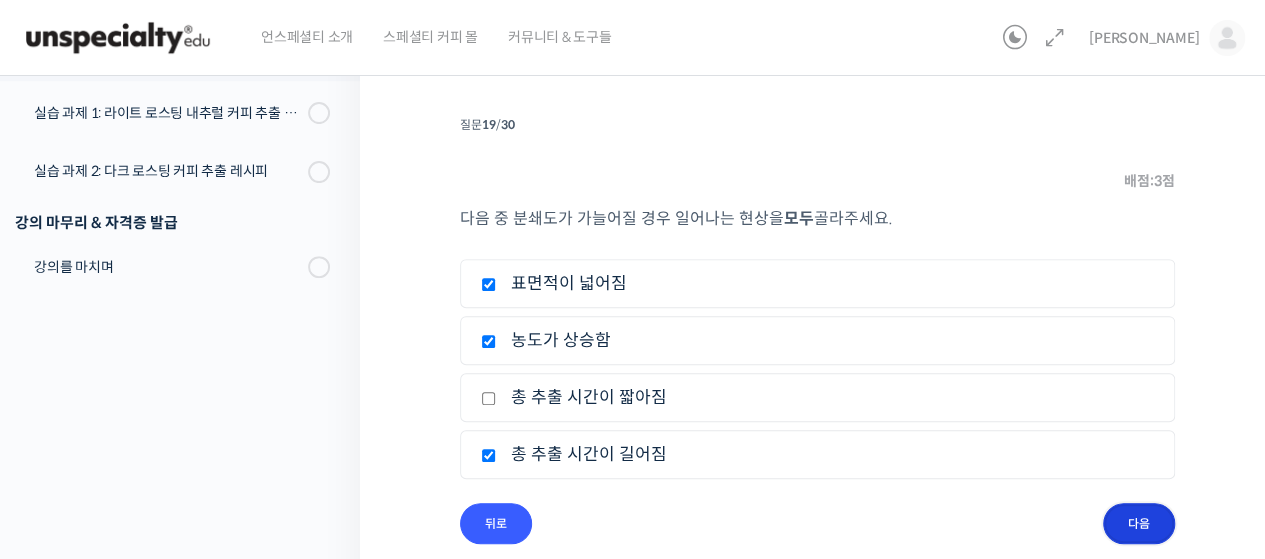 click on "다음" at bounding box center [1139, 523] 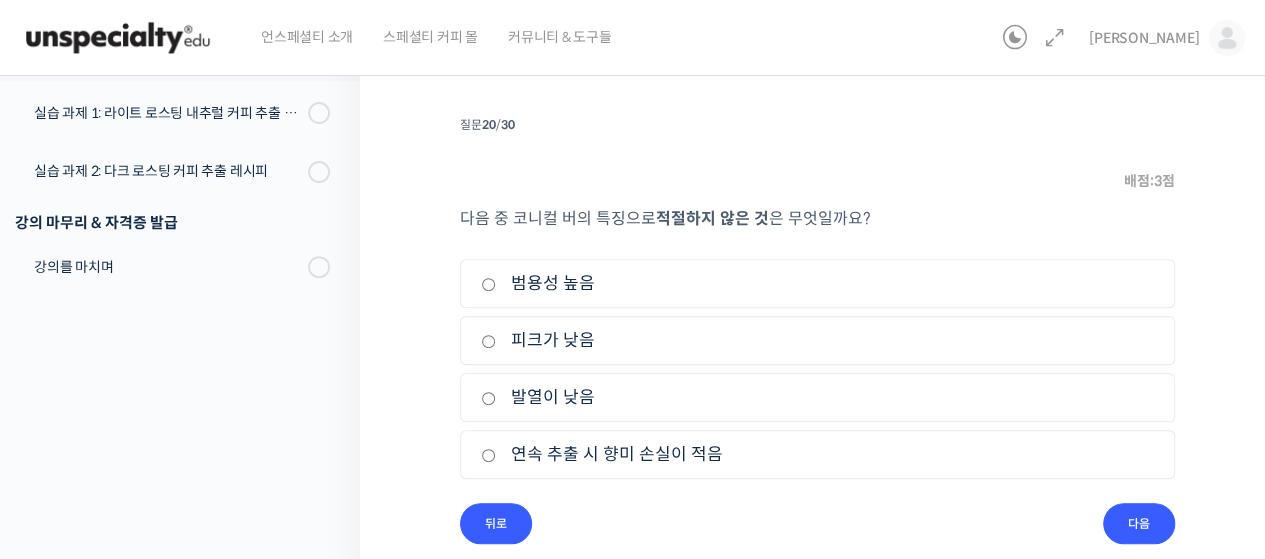click on "범용성 높음" at bounding box center [817, 283] 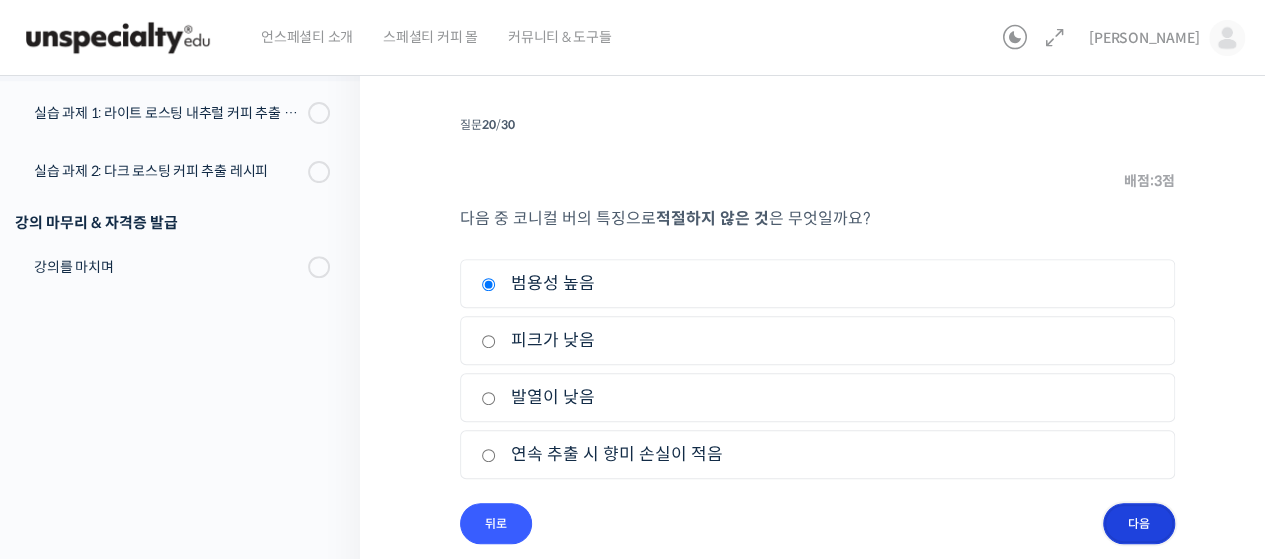 click on "다음" at bounding box center (1139, 523) 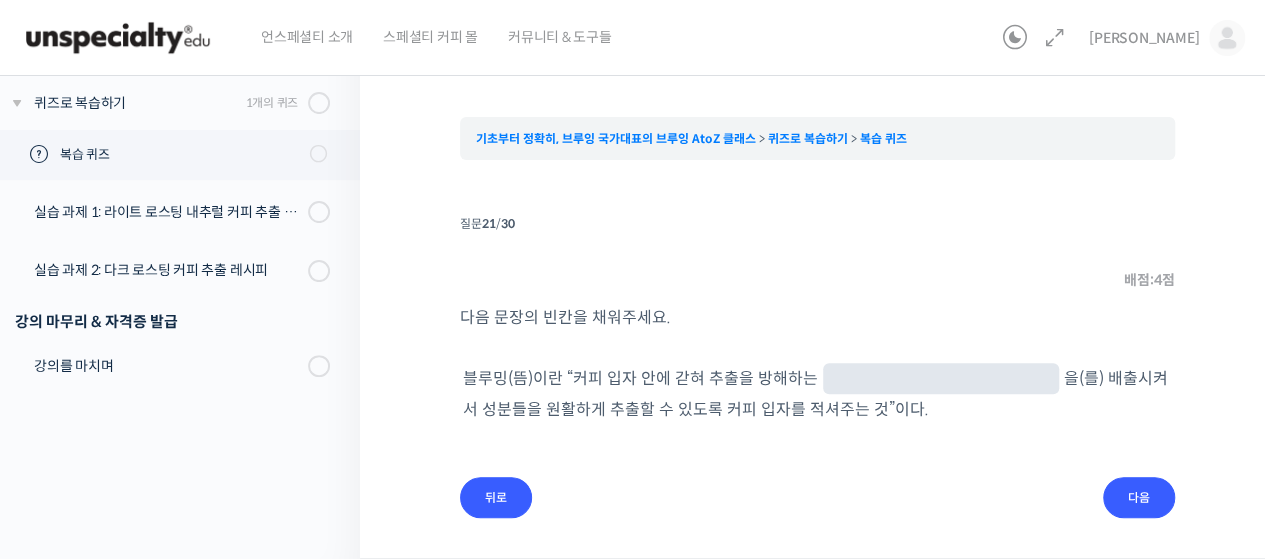 scroll, scrollTop: 136, scrollLeft: 0, axis: vertical 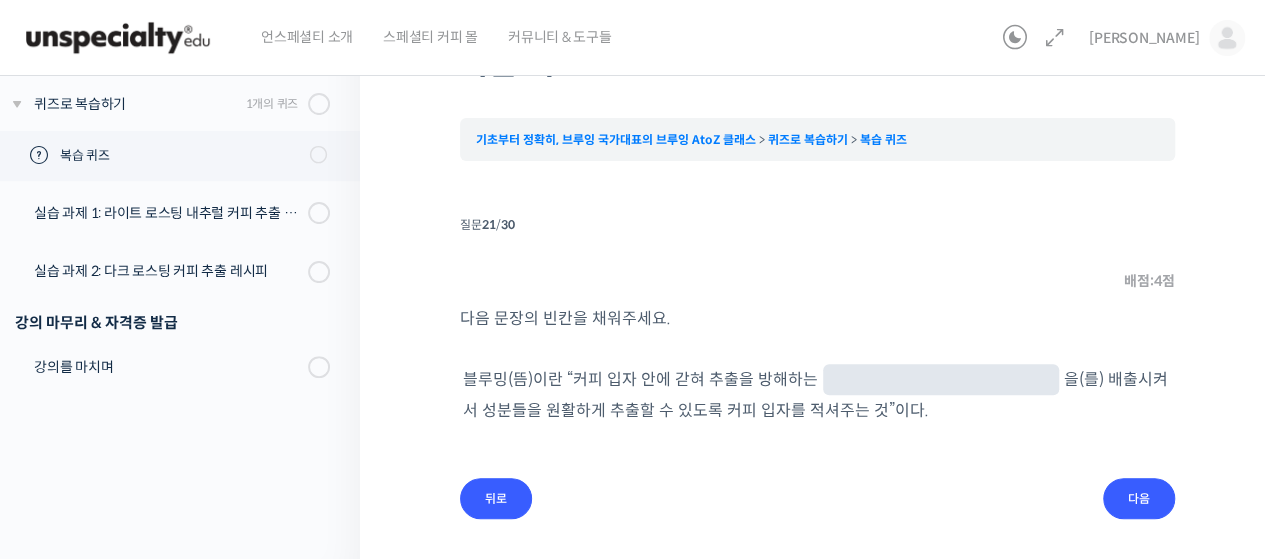 click at bounding box center (941, 381) 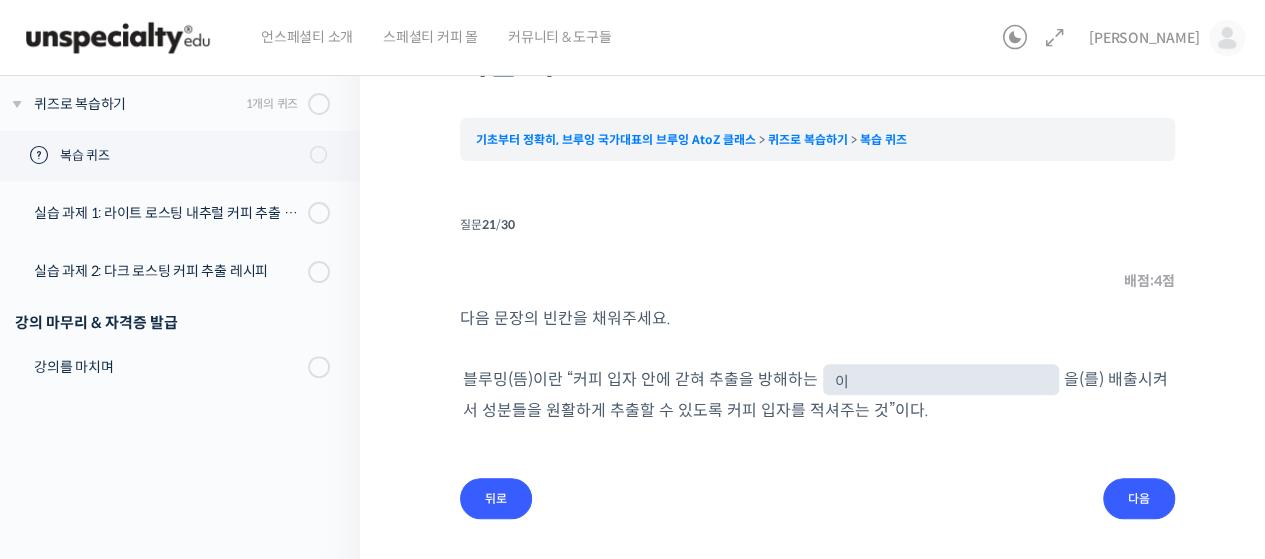 click on "이" at bounding box center [941, 381] 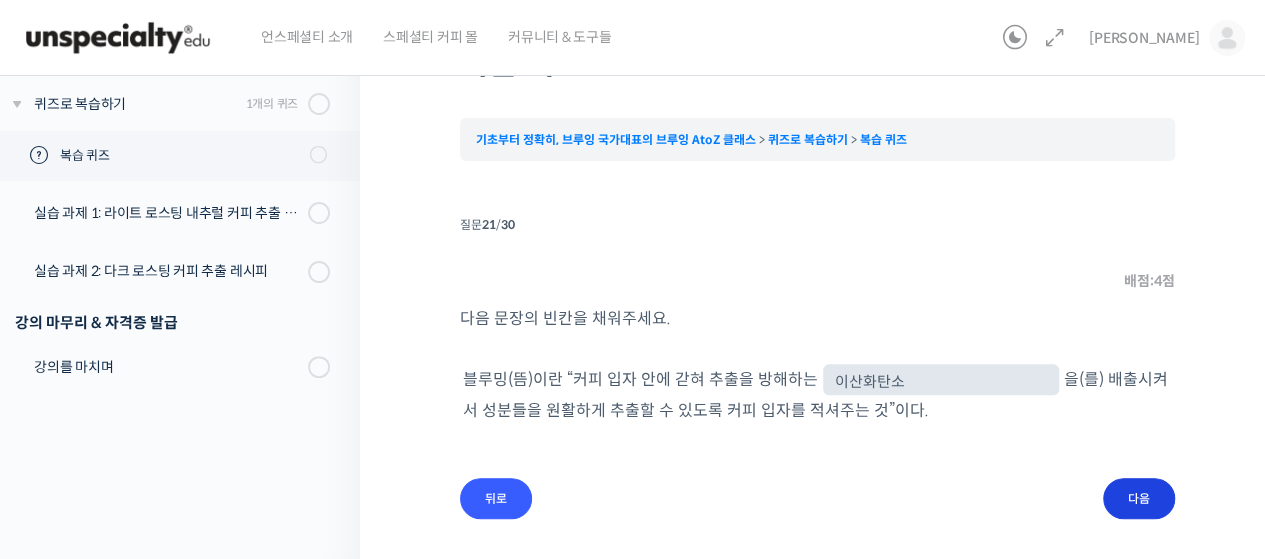 type on "이산화탄소" 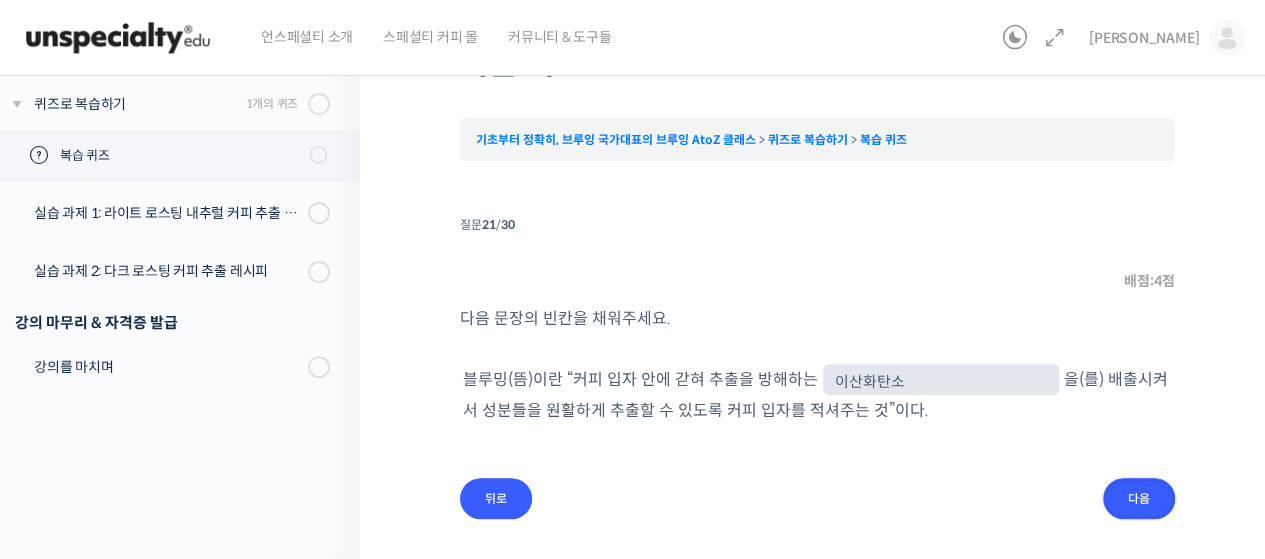 click on "다음" at bounding box center [1139, 498] 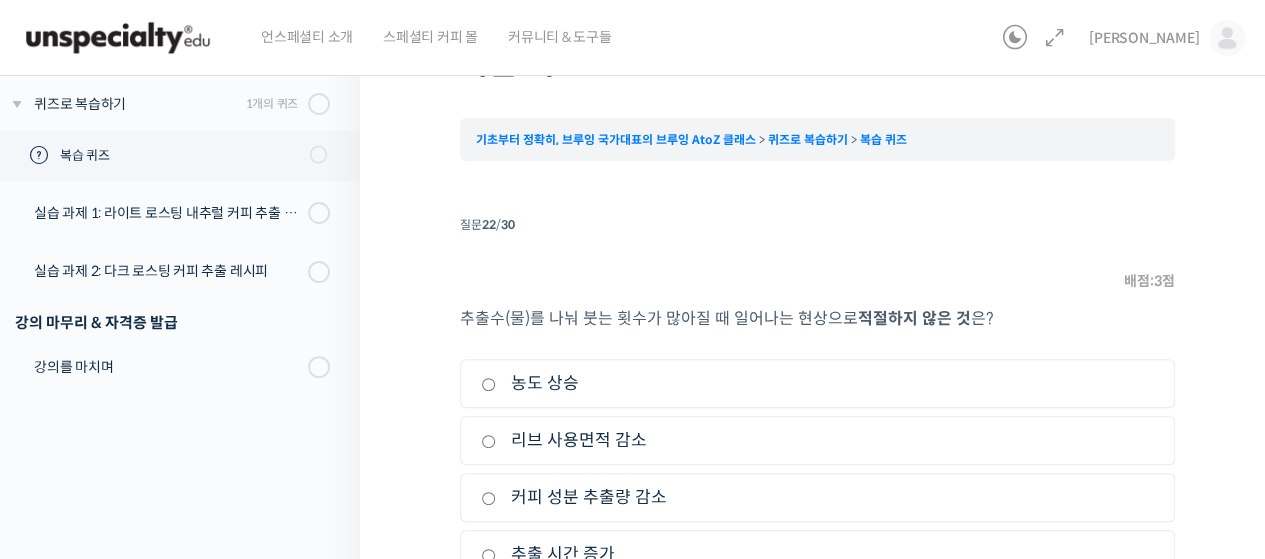 scroll, scrollTop: 258, scrollLeft: 0, axis: vertical 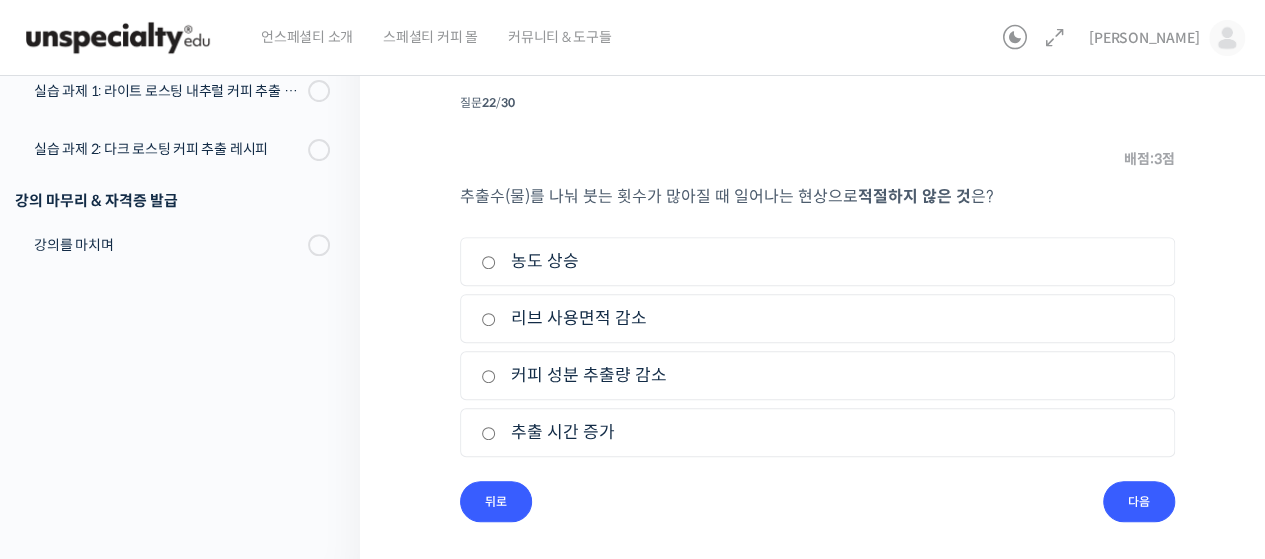 click on "커피 성분 추출량 감소" at bounding box center (817, 375) 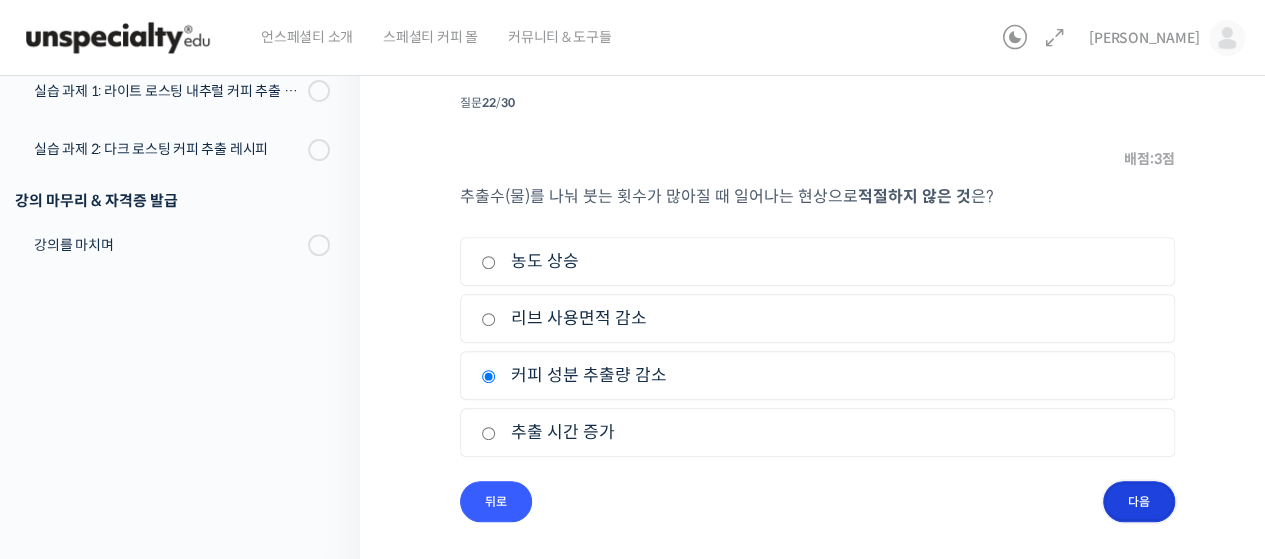 click on "다음" at bounding box center [1139, 501] 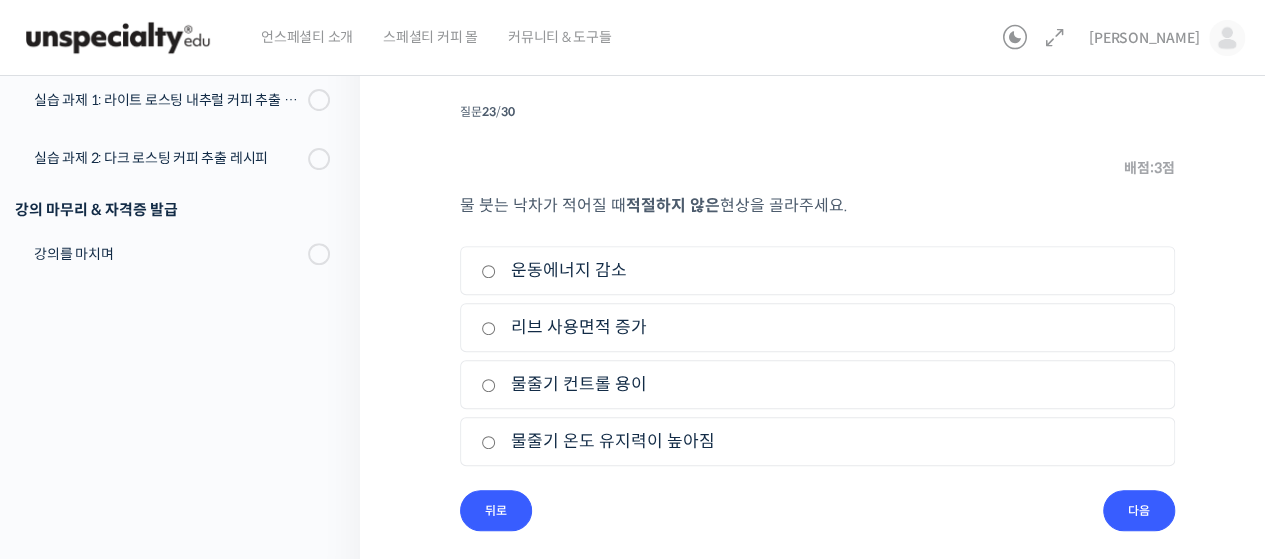 scroll, scrollTop: 247, scrollLeft: 0, axis: vertical 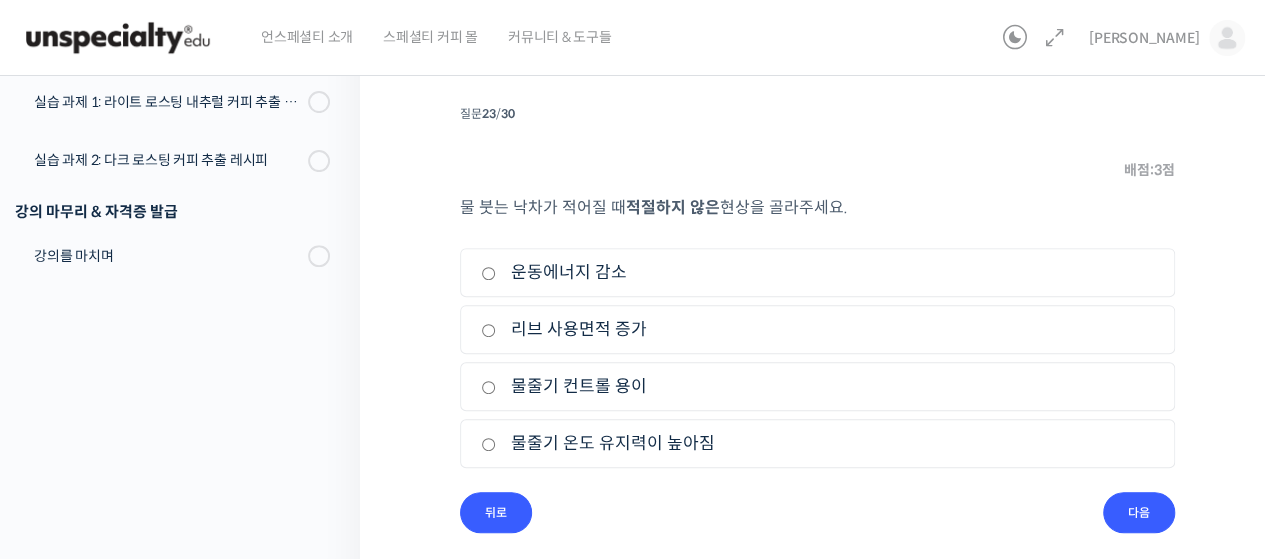 click on "리브 사용면적 증가" at bounding box center (817, 329) 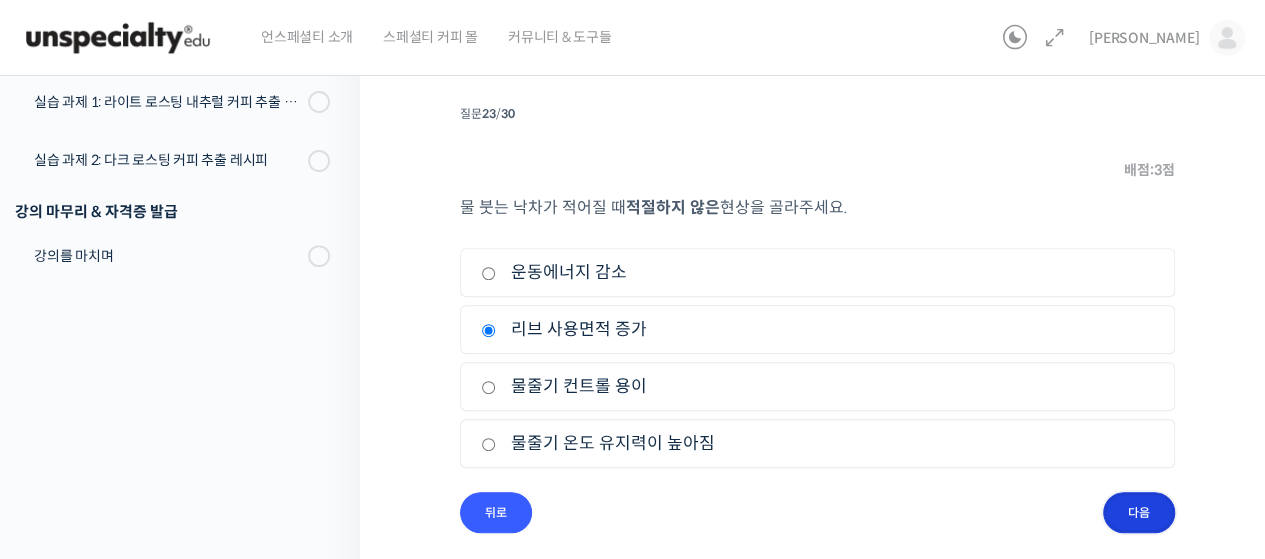 click on "다음" at bounding box center [1139, 512] 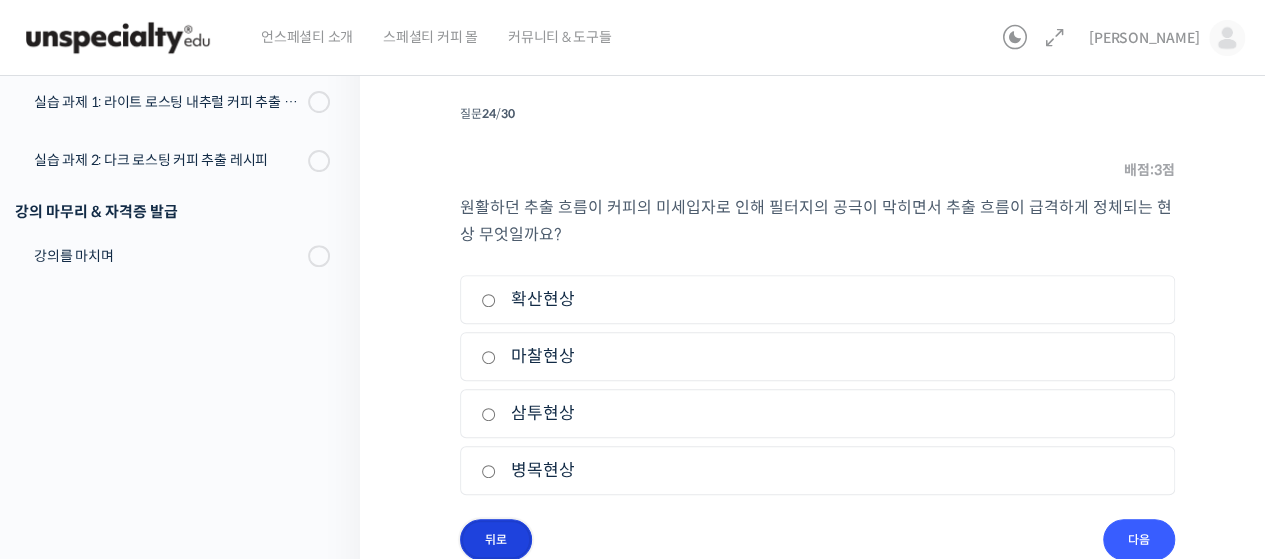 click on "뒤로" at bounding box center (496, 539) 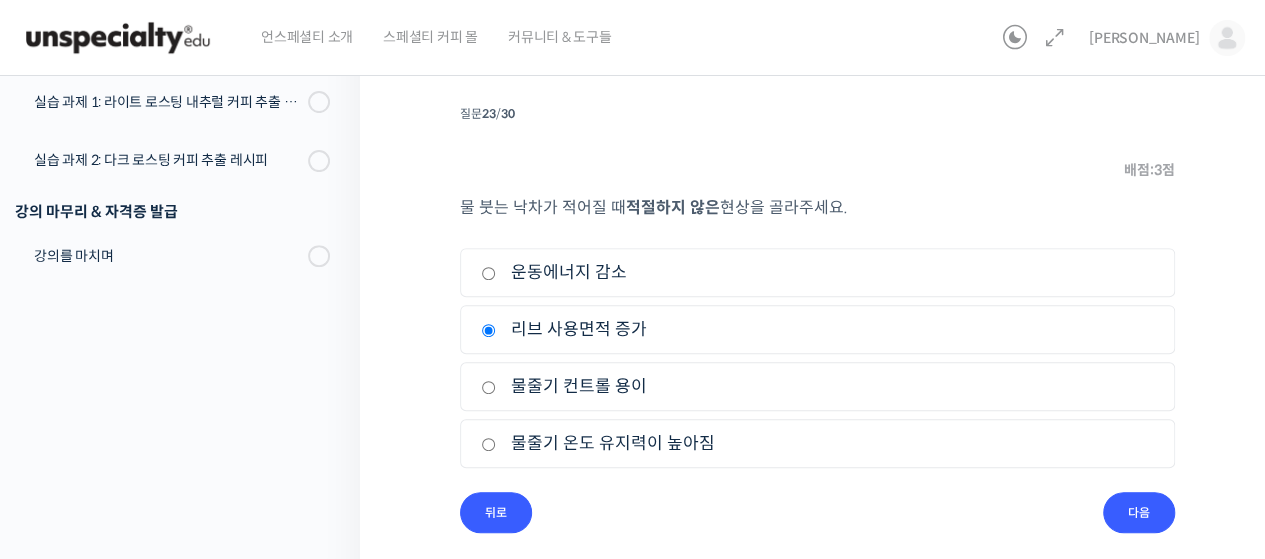 click on "물줄기 컨트롤 용이" at bounding box center (817, 386) 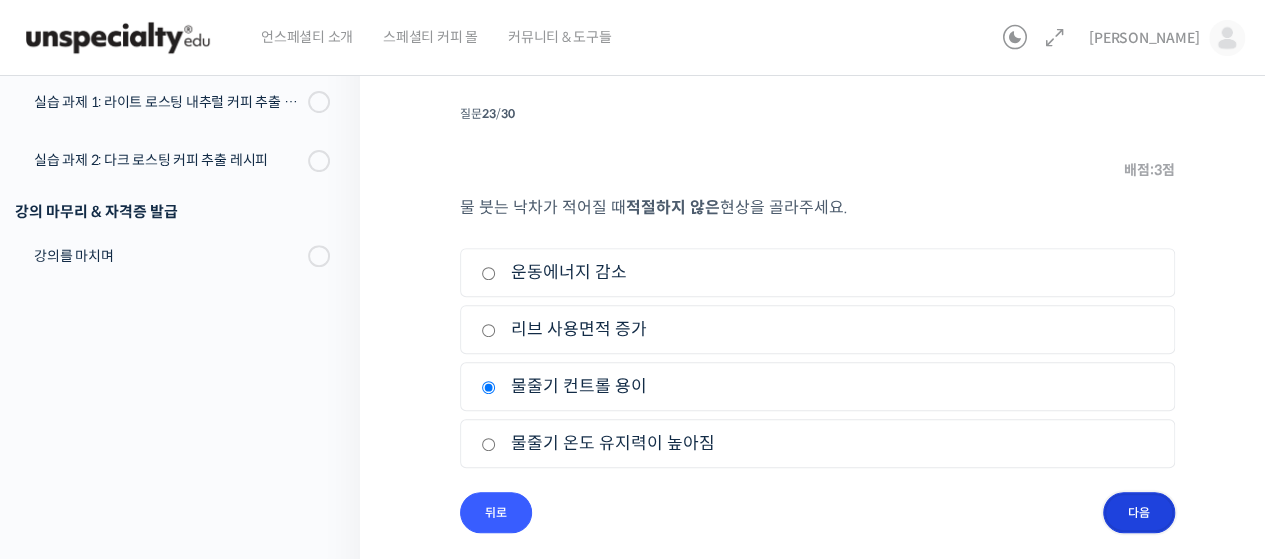 click on "다음" at bounding box center [1139, 512] 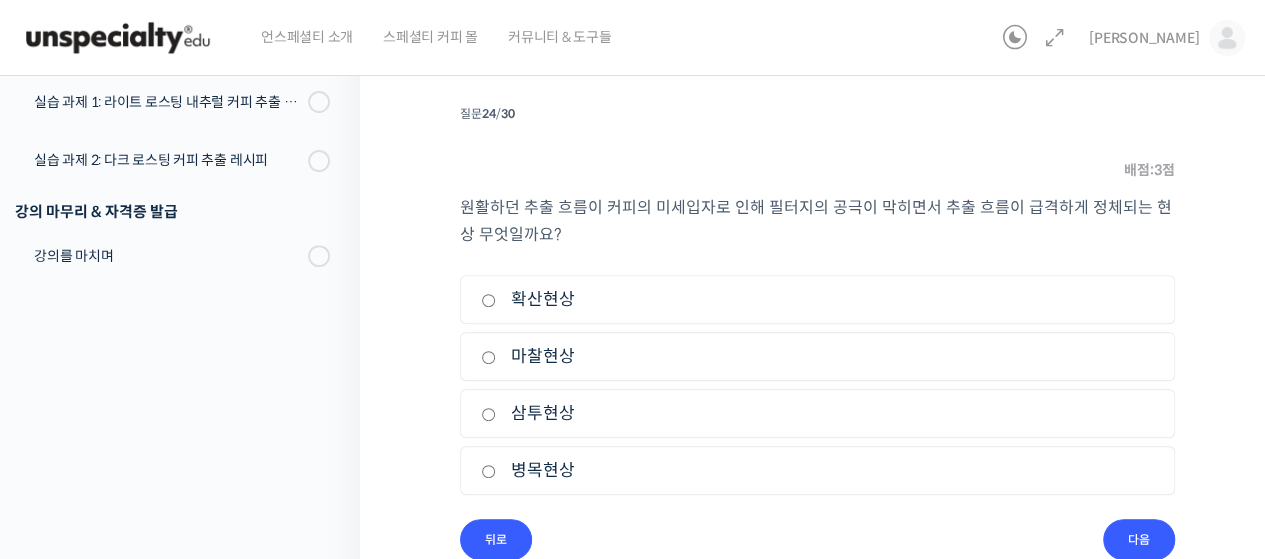 click on "병목현상" at bounding box center (817, 470) 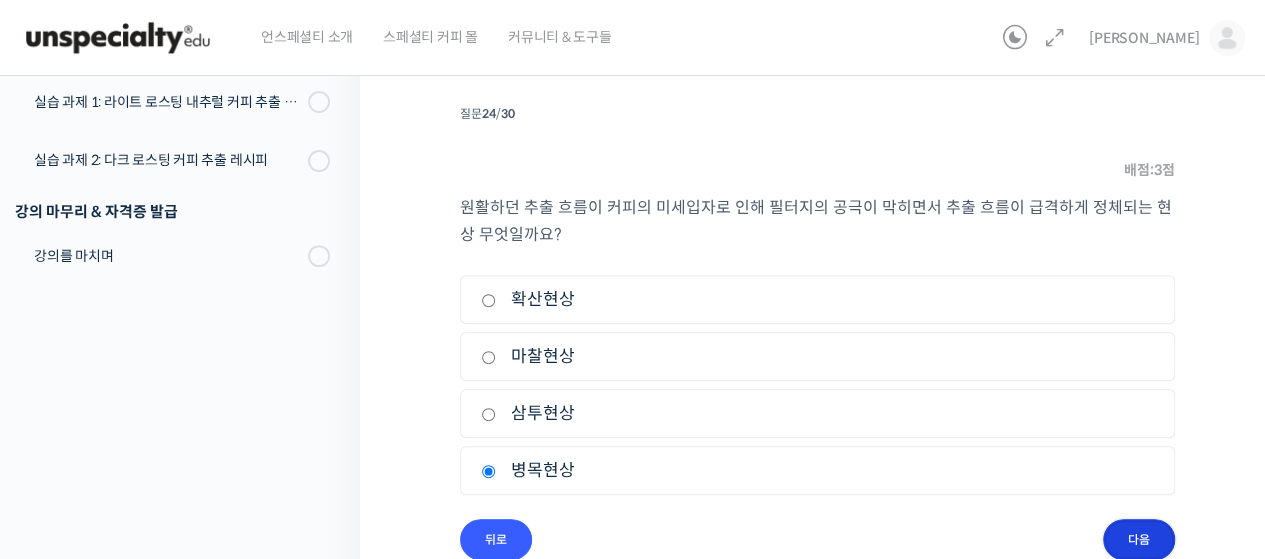 click on "다음" at bounding box center [1139, 539] 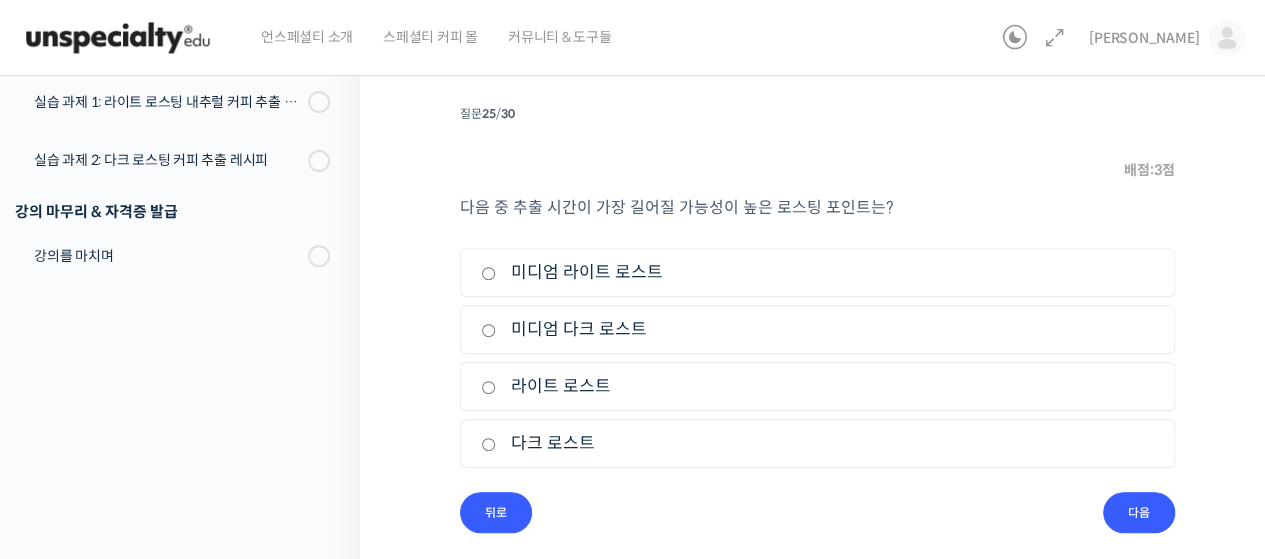 click on "라이트 로스트" at bounding box center [817, 386] 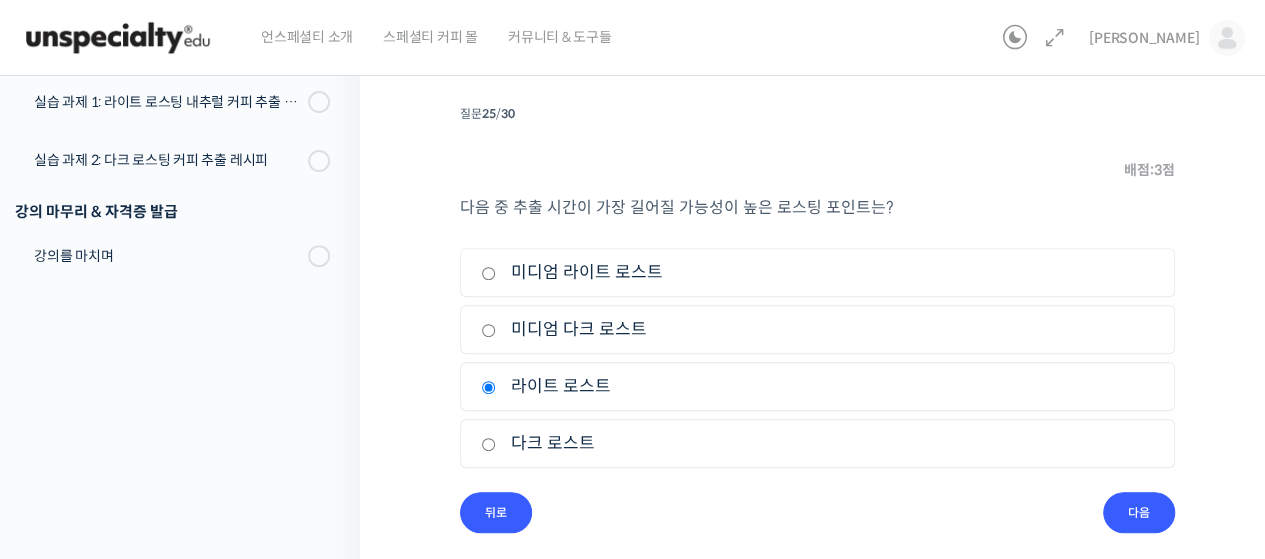 click on "질문  25  /  30
25 . 질문
배점:  3 점
다음 중 추출 시간이 가장 길어질 가능성이 높은 로스팅 포인트는?
1.
미디엄 라이트 로스트
2.
미디엄 다크 로스트
3.
라이트 로스트
4.
다크 로스트
뒤로  												 Check  								 다음" at bounding box center [817, 316] 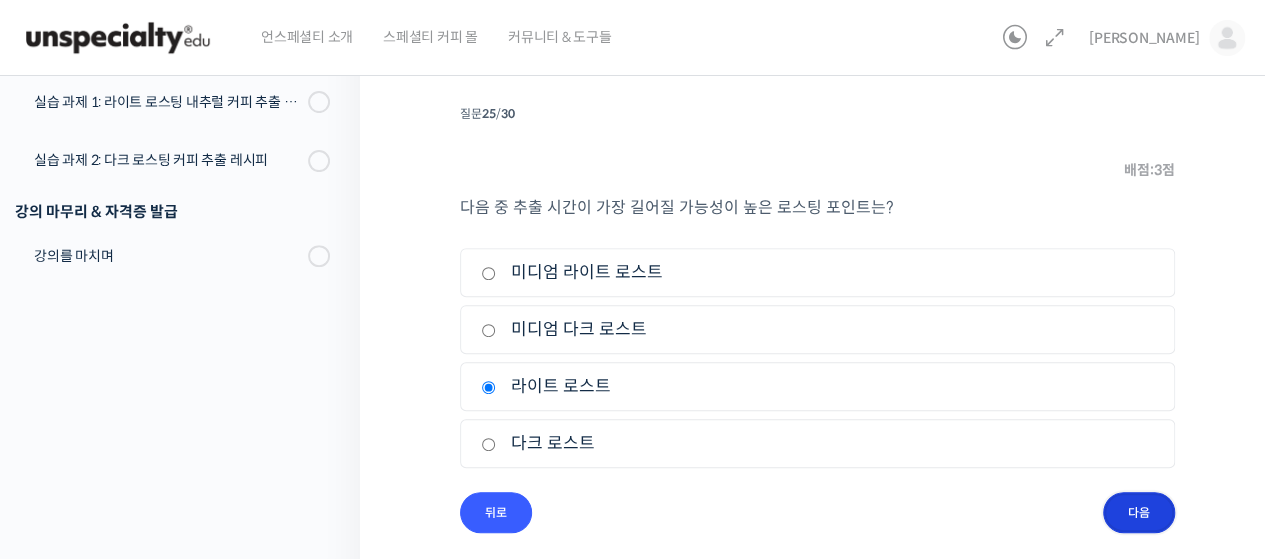 click on "다음" at bounding box center [1139, 512] 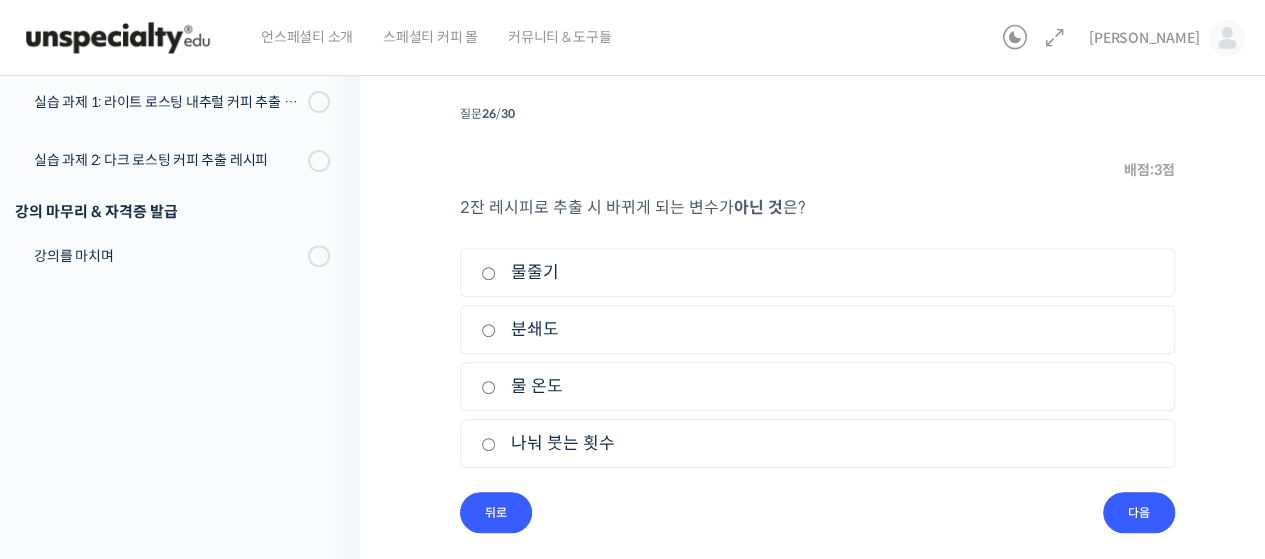 click on "나눠 붓는 횟수" at bounding box center (817, 443) 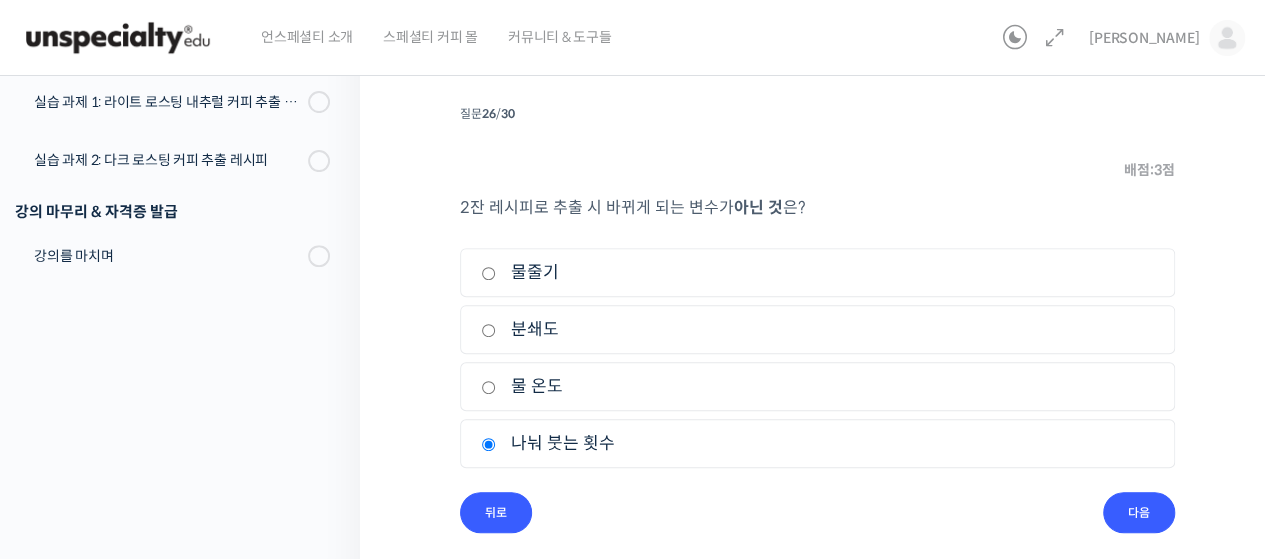 click on "물 온도" at bounding box center (817, 386) 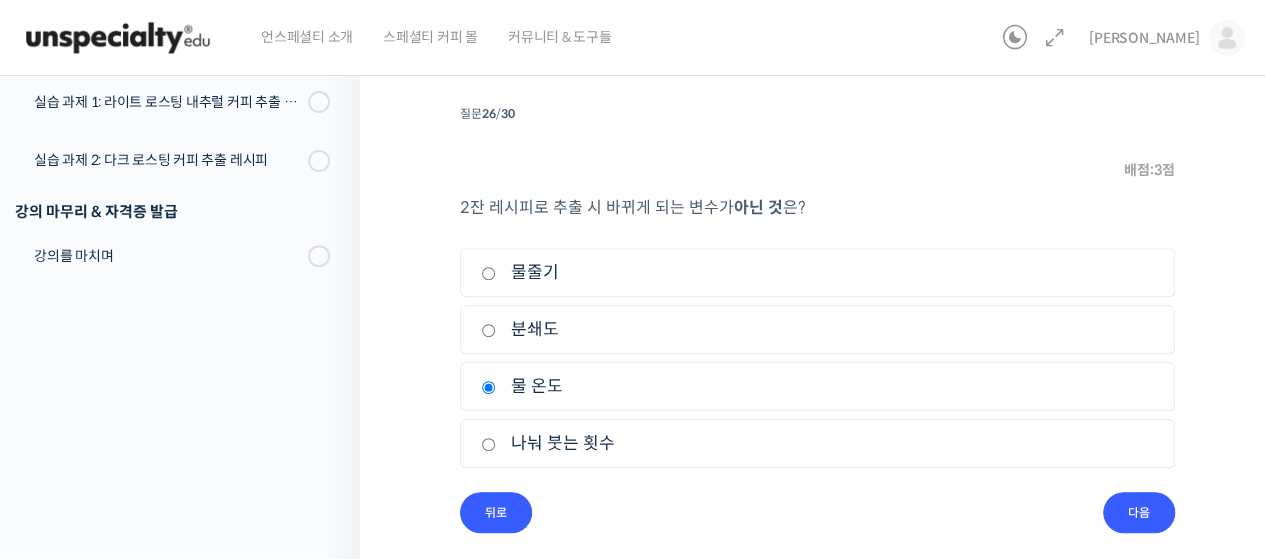 click on "물줄기" at bounding box center [817, 272] 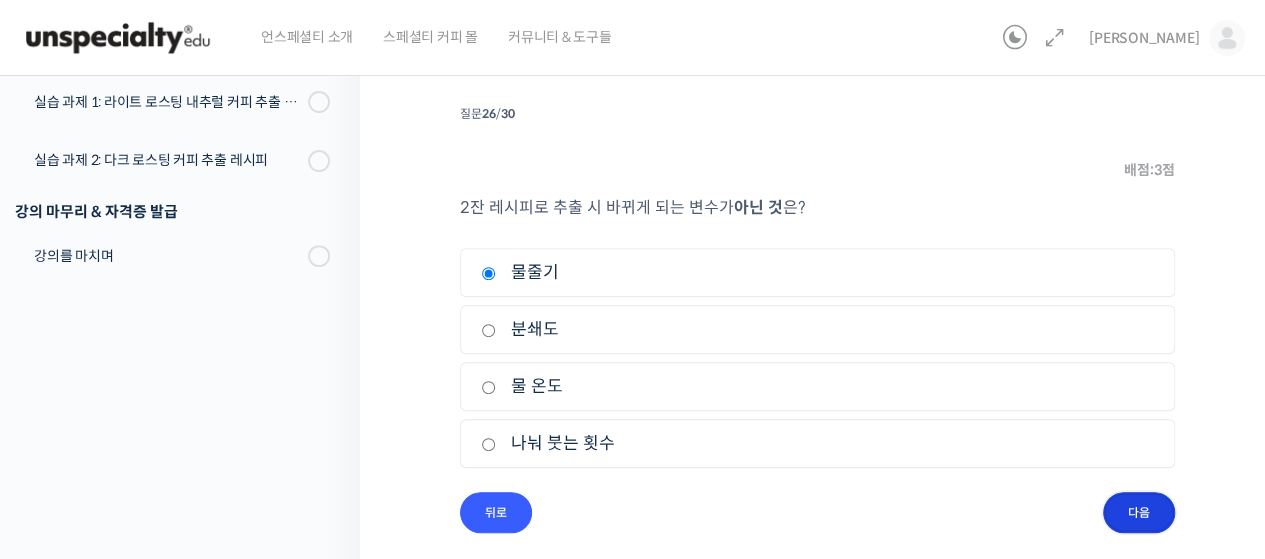click on "다음" at bounding box center (1139, 512) 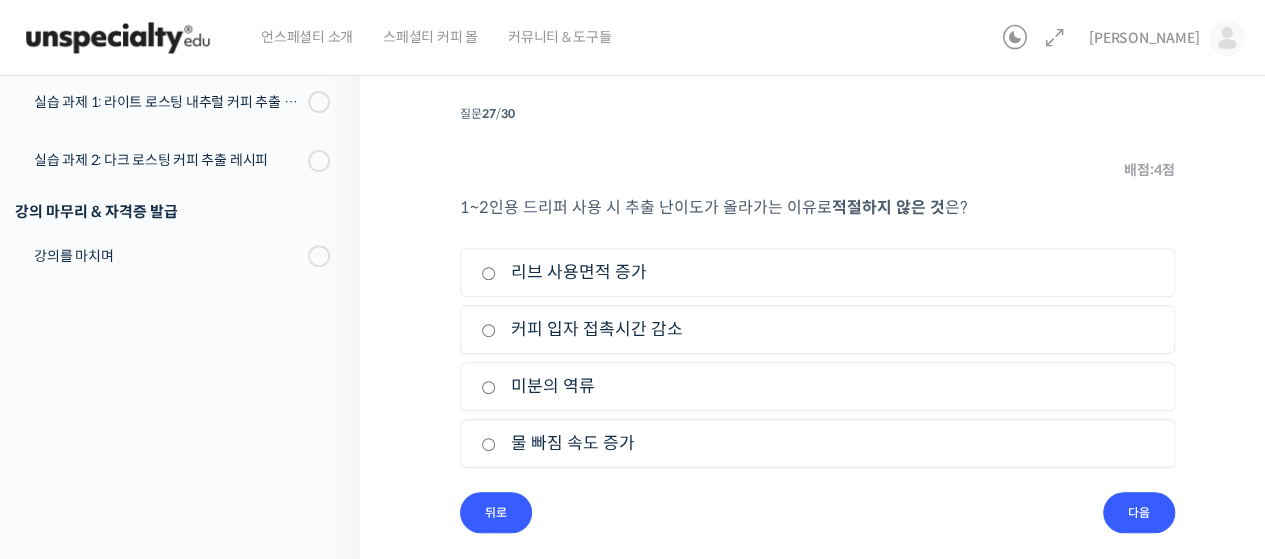 click on "리브 사용면적 증가" at bounding box center (817, 272) 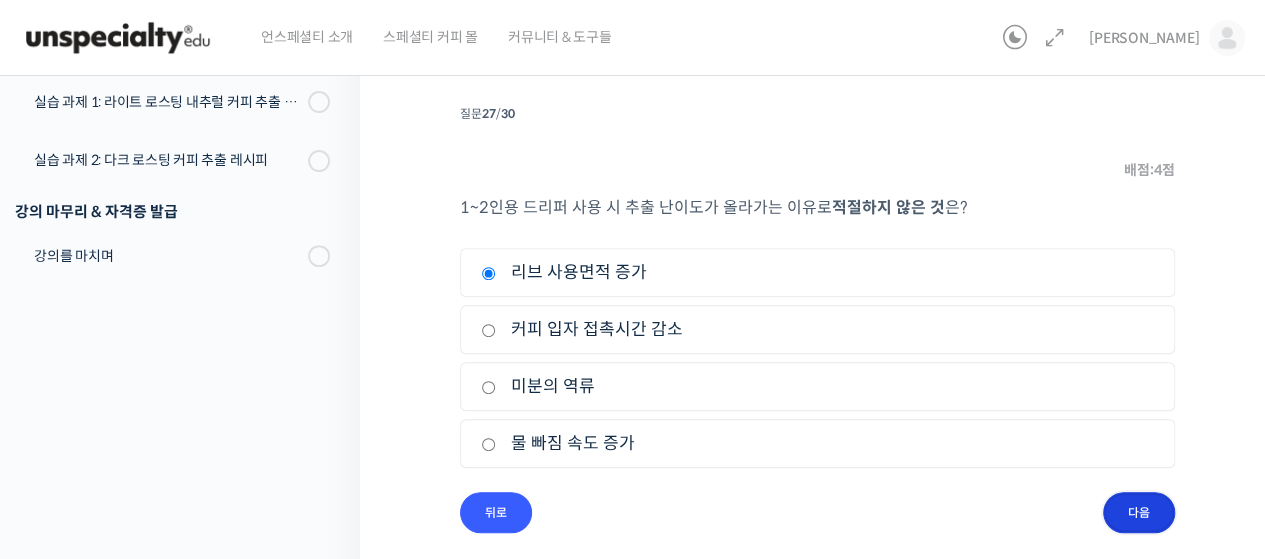 click on "다음" at bounding box center [1139, 512] 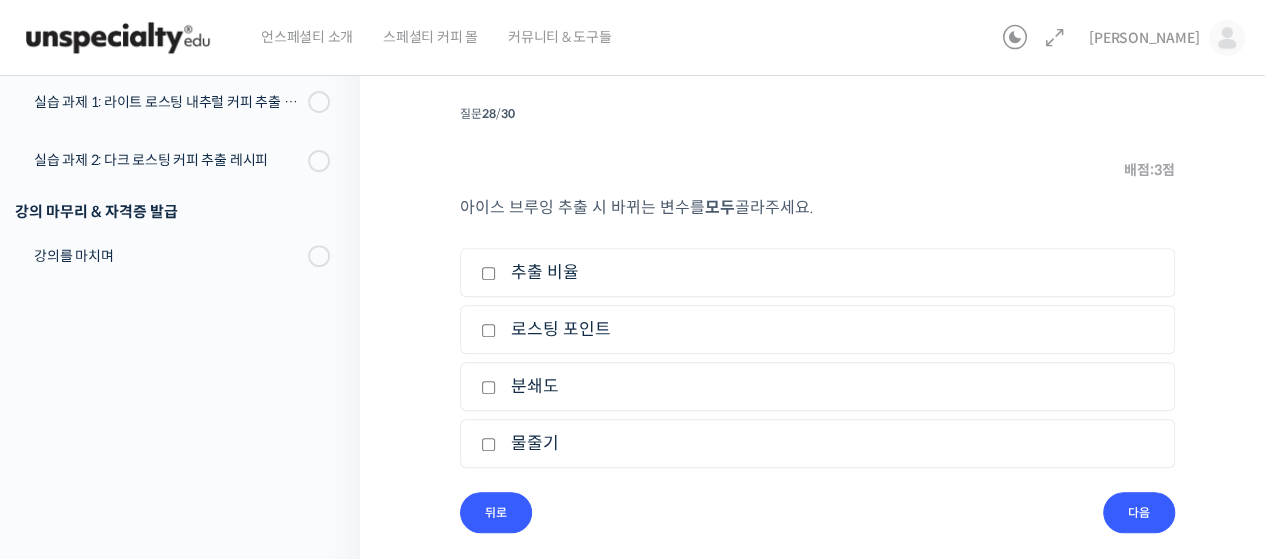 click on "추출 비율" at bounding box center (817, 272) 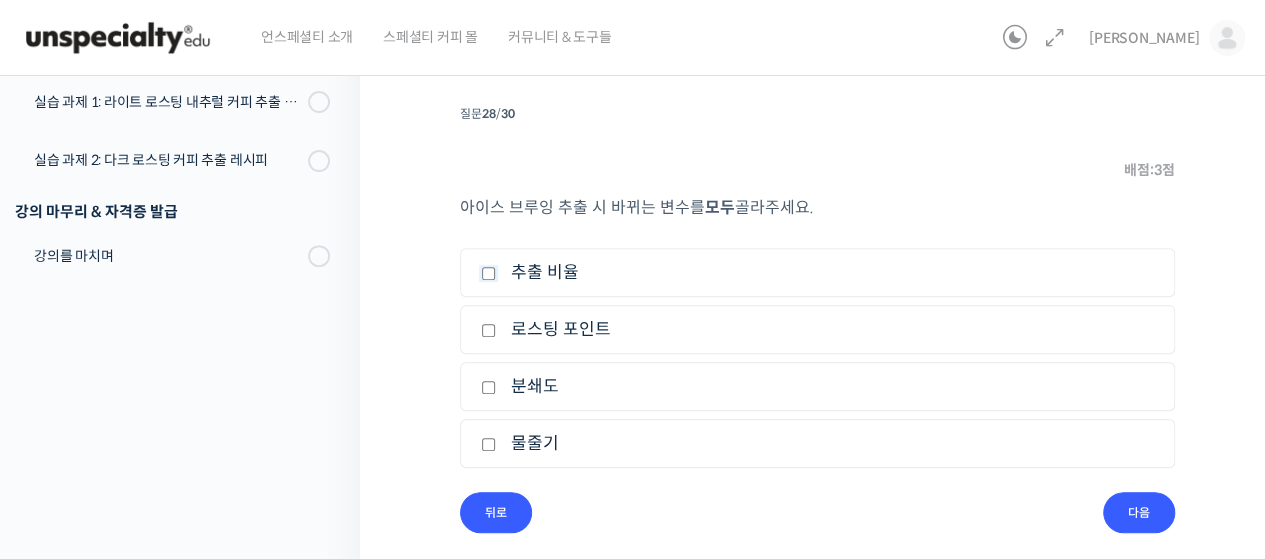 click on "추출 비율" at bounding box center (488, 273) 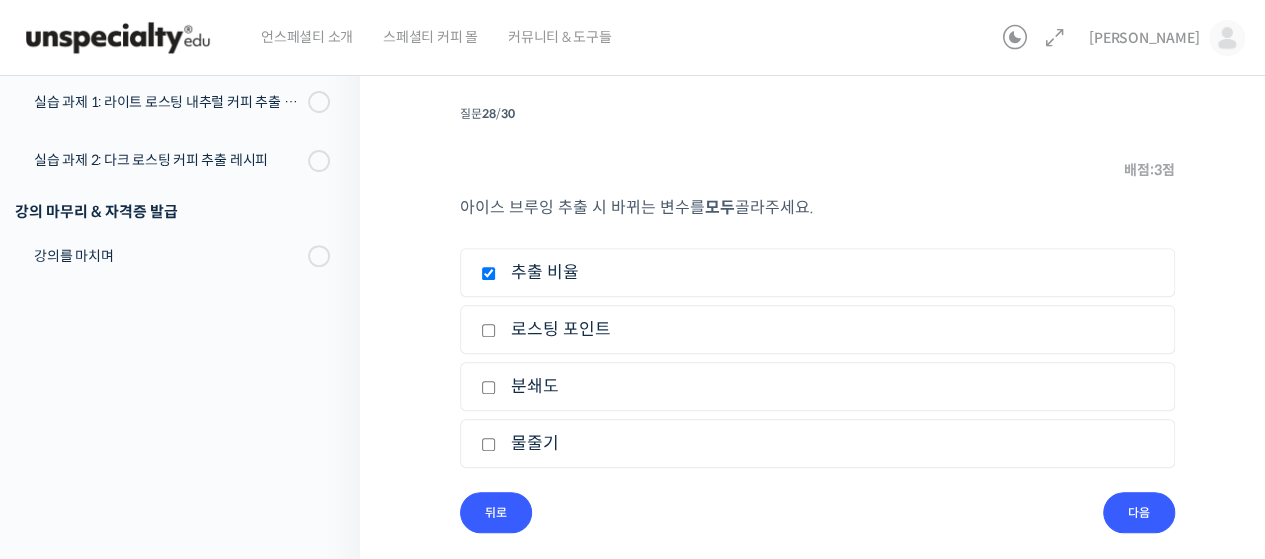 click on "분쇄도" at bounding box center (817, 386) 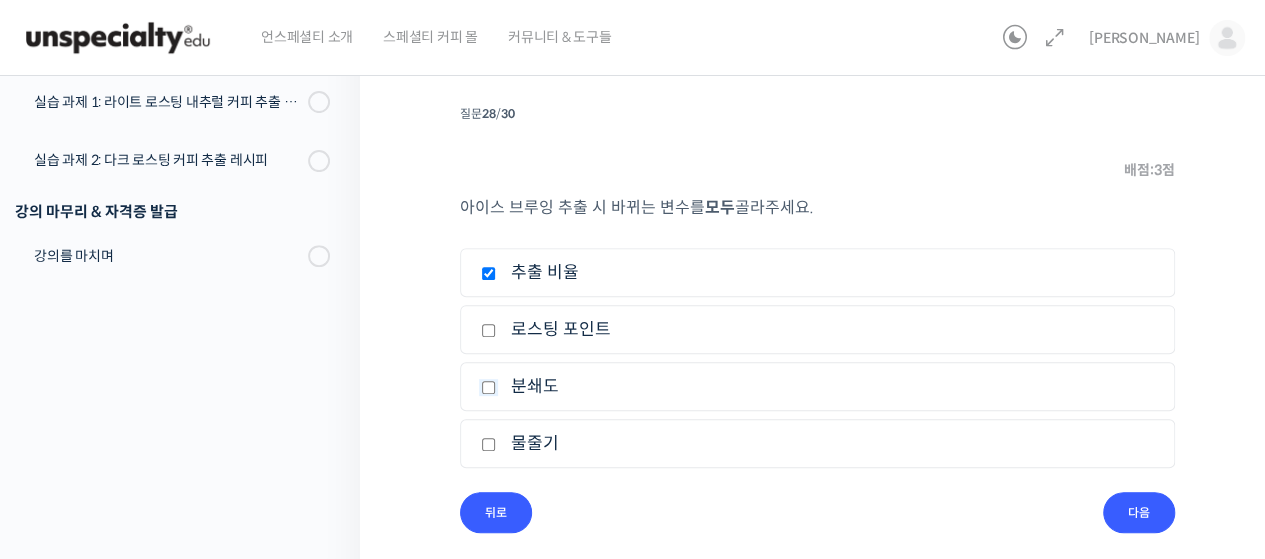 click on "분쇄도" at bounding box center [488, 387] 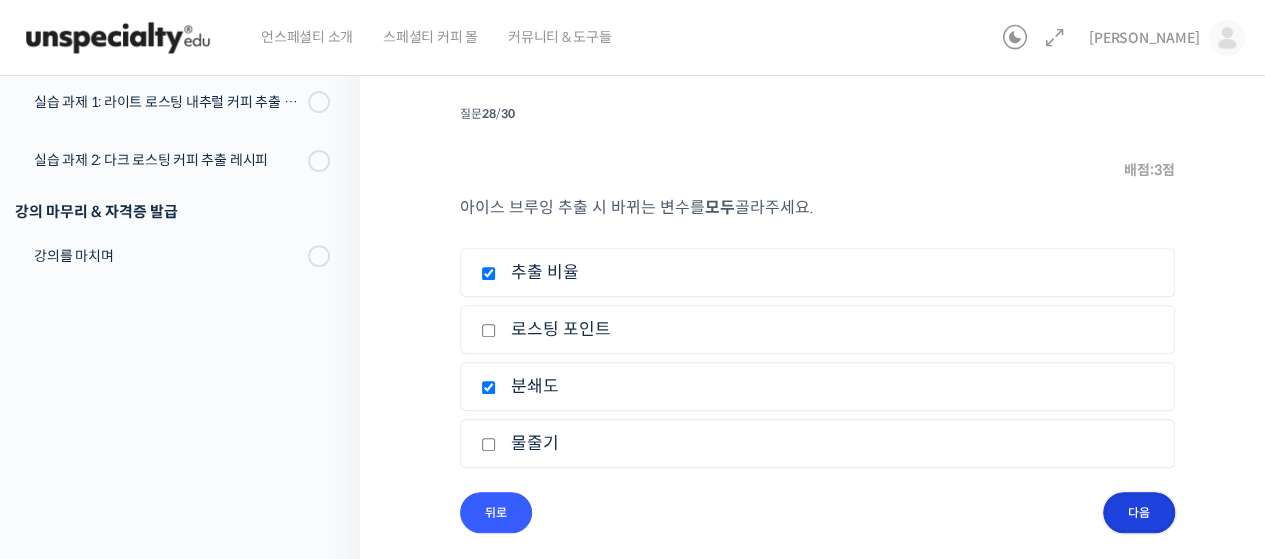 click on "다음" at bounding box center [1139, 512] 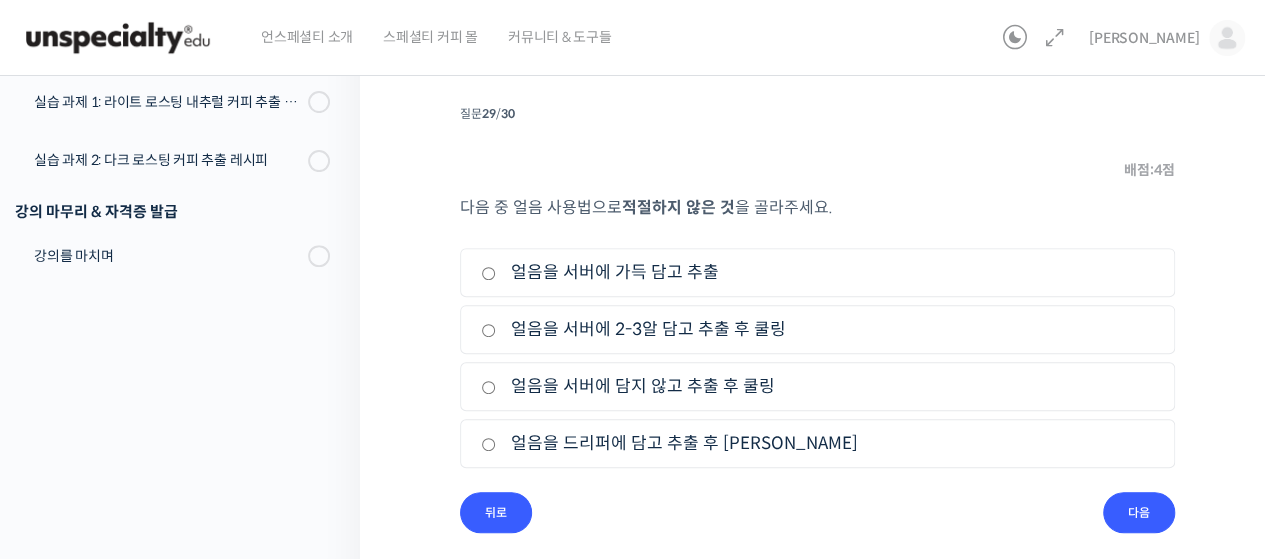 click on "얼음을 드리퍼에 담고 추출 후 쿨링" at bounding box center [817, 443] 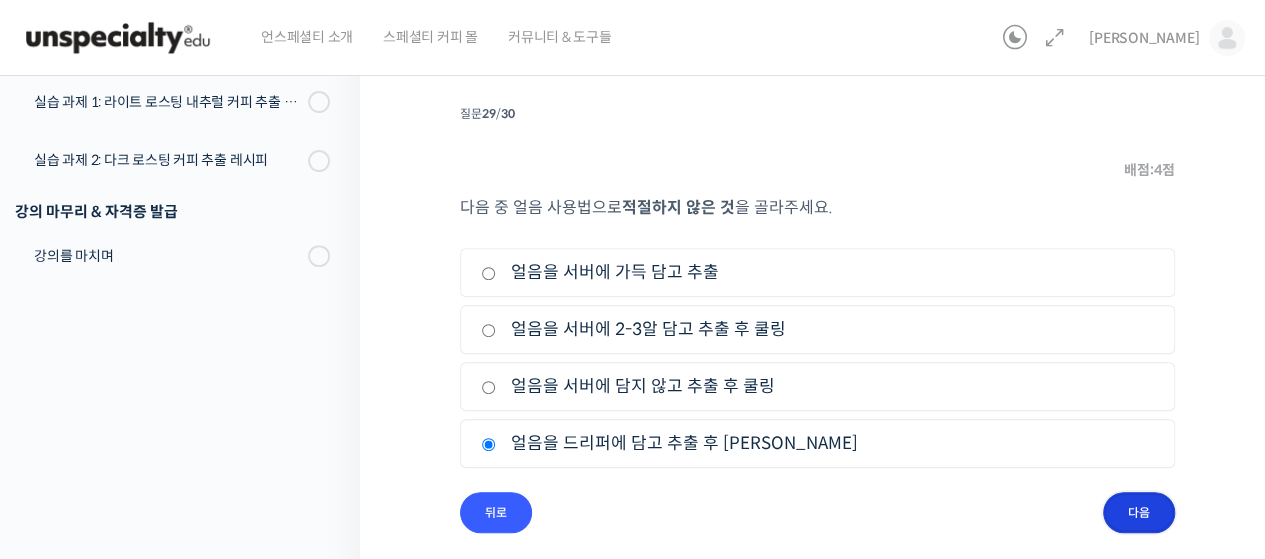 click on "다음" at bounding box center (1139, 512) 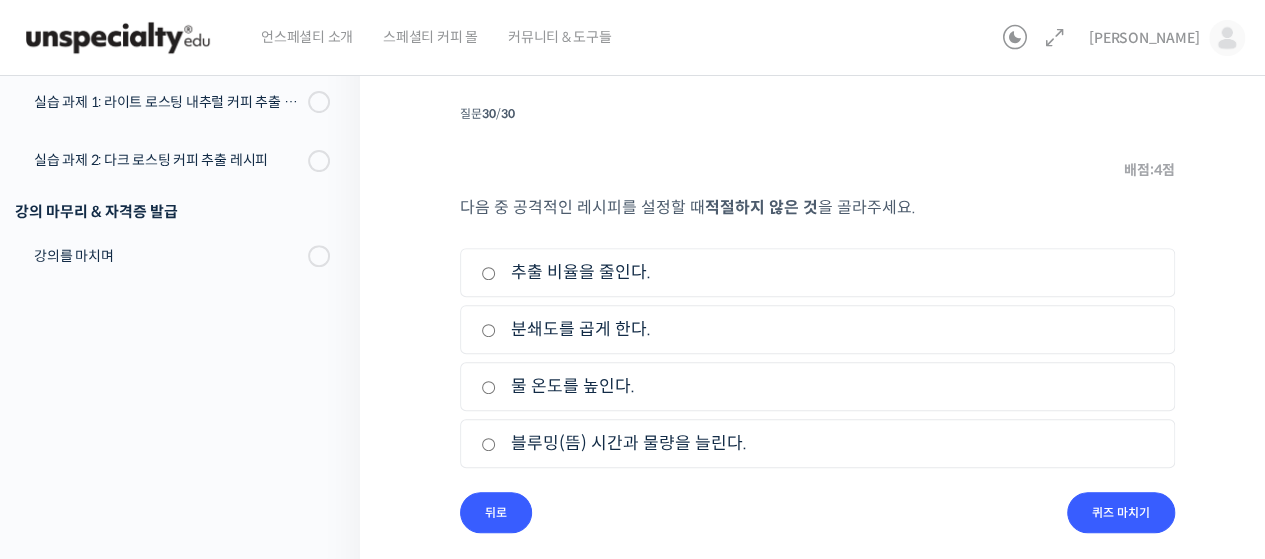 click on "추출 비율을 줄인다." at bounding box center [817, 272] 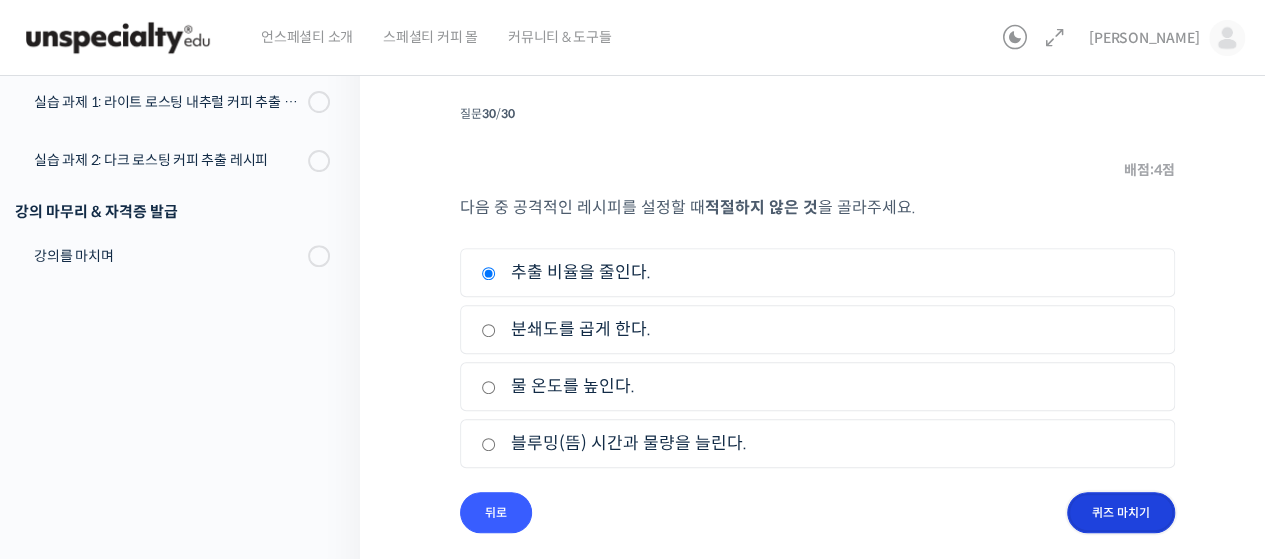click on "퀴즈 마치기" at bounding box center (1121, 512) 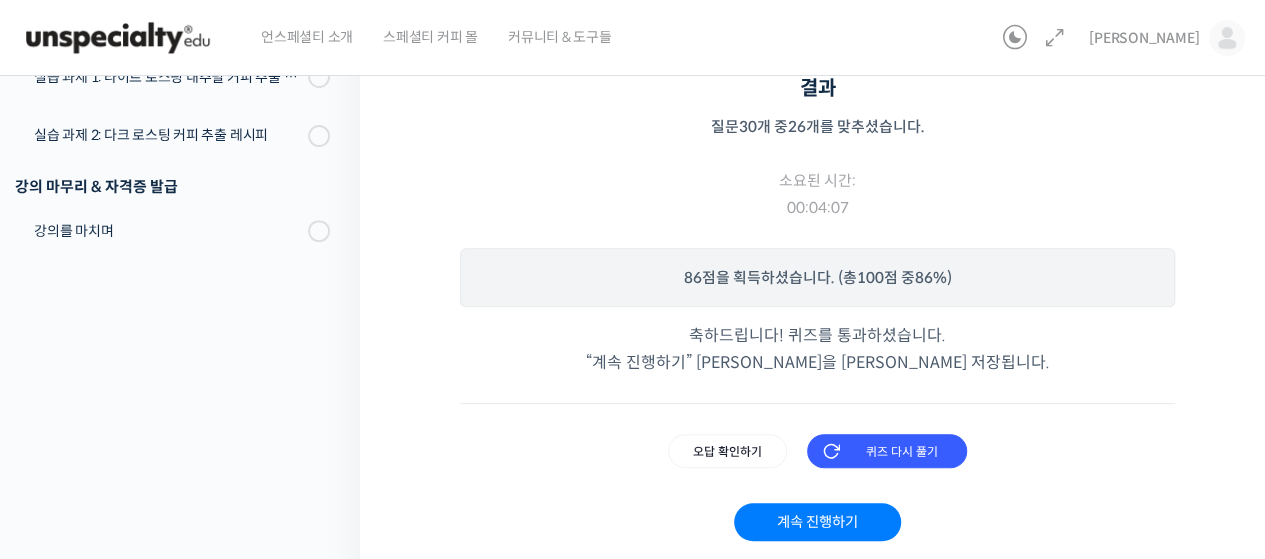 scroll, scrollTop: 334, scrollLeft: 0, axis: vertical 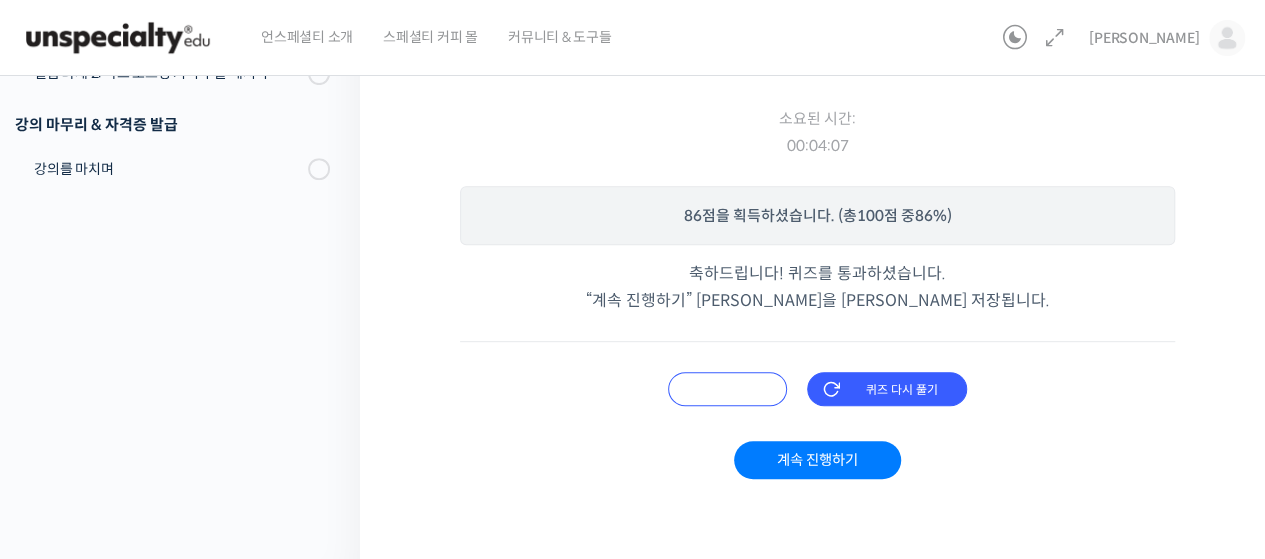 drag, startPoint x: 702, startPoint y: 388, endPoint x: 811, endPoint y: 317, distance: 130.0846 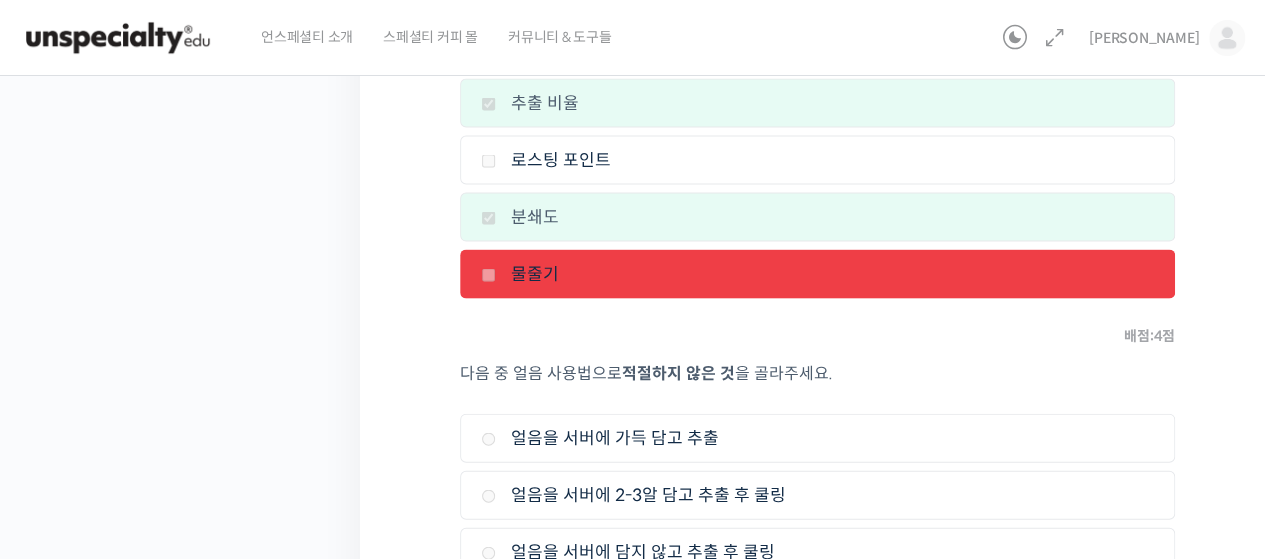 scroll, scrollTop: 9982, scrollLeft: 0, axis: vertical 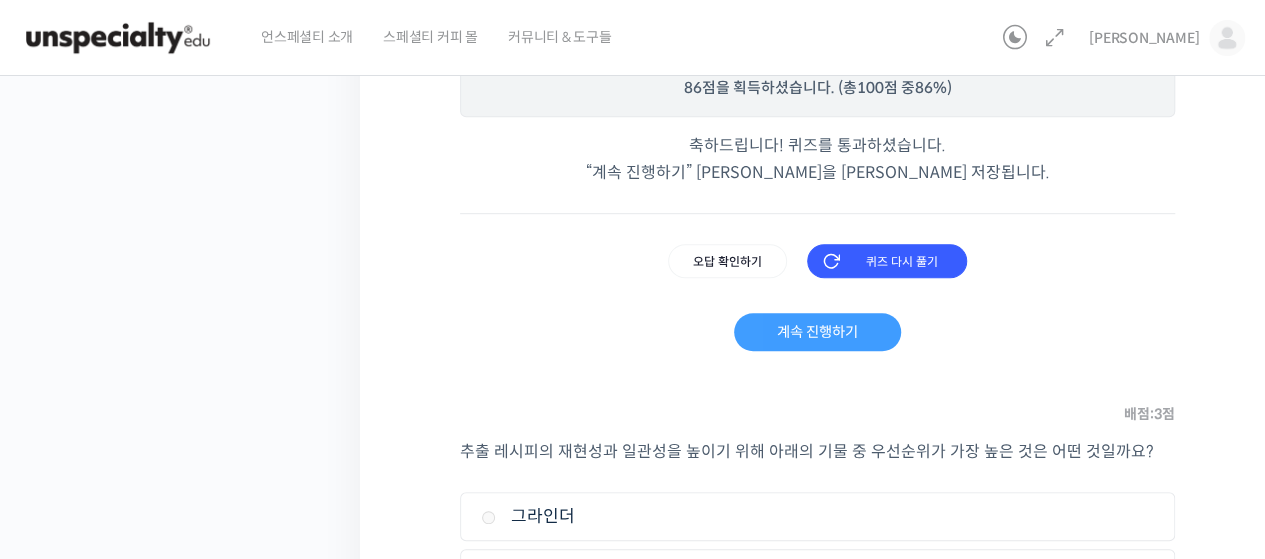 click on "계속 진행하기" at bounding box center [817, 332] 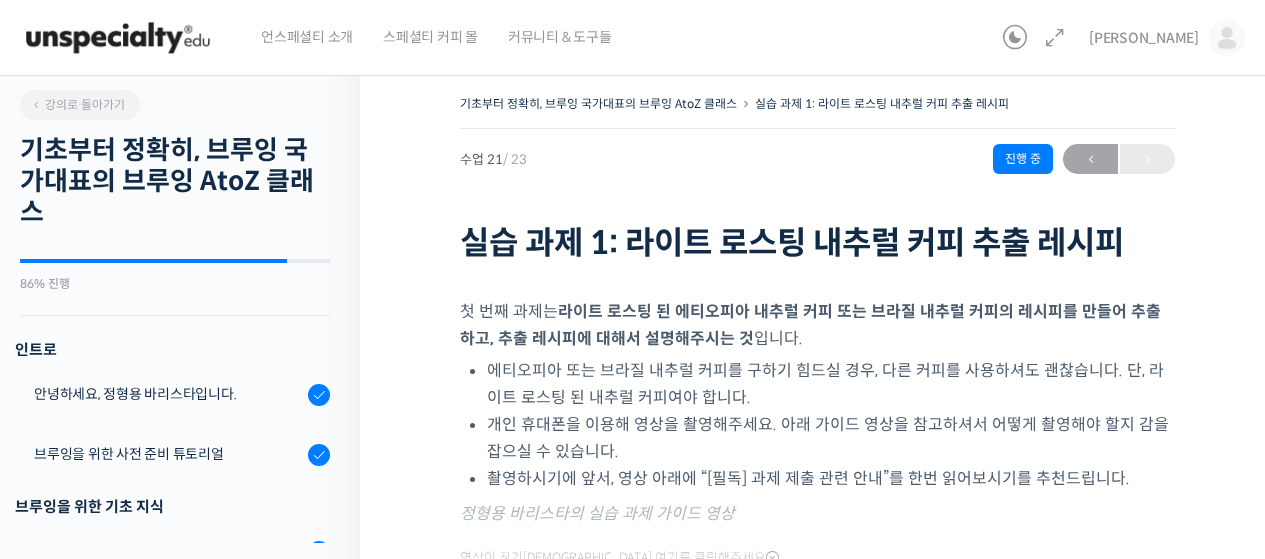 scroll, scrollTop: 0, scrollLeft: 0, axis: both 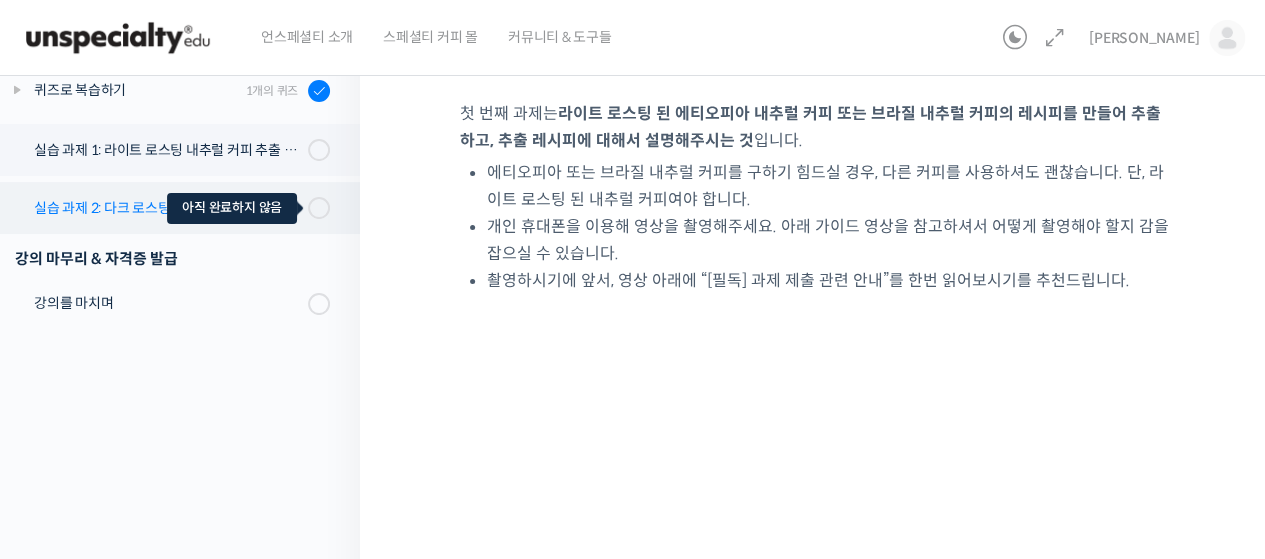 click at bounding box center (319, 208) 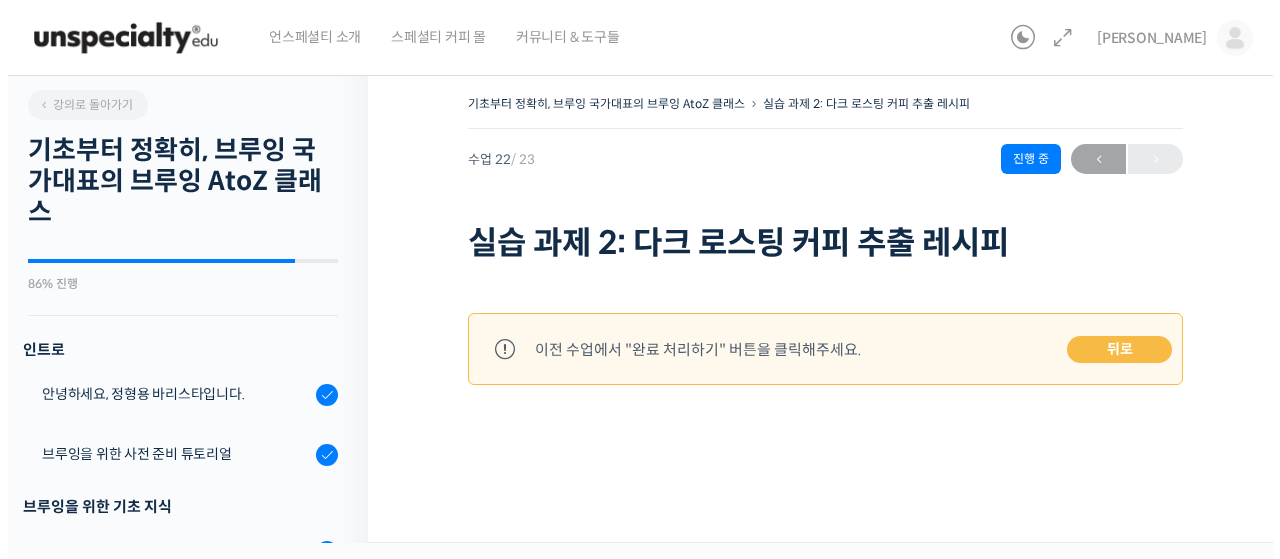 scroll, scrollTop: 0, scrollLeft: 0, axis: both 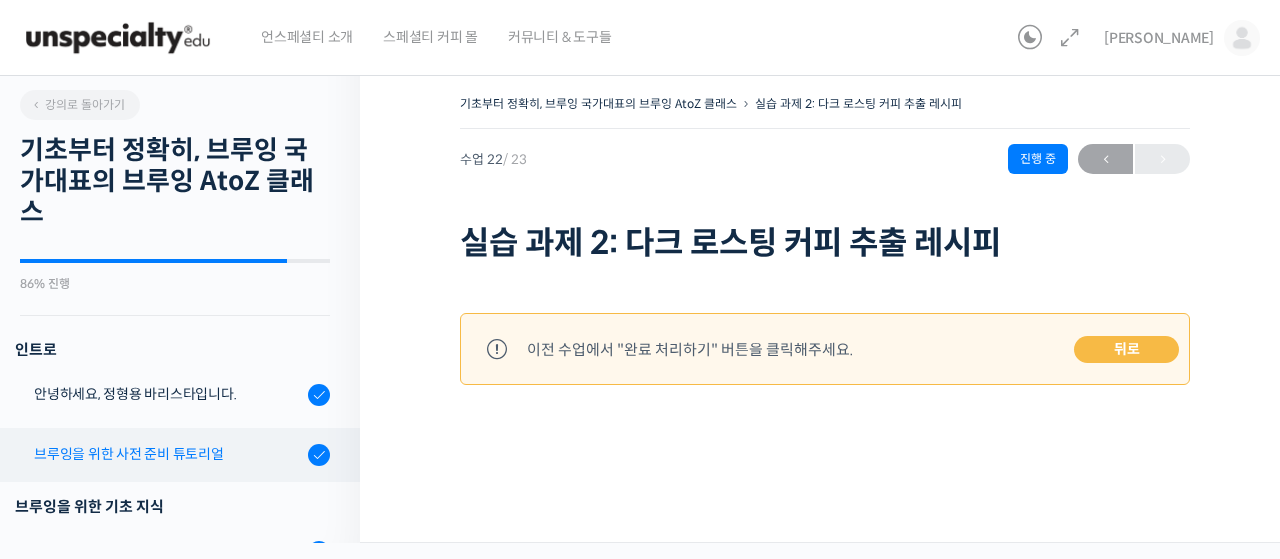 click on "브루잉을 위한 사전 준비 튜토리얼" at bounding box center [168, 454] 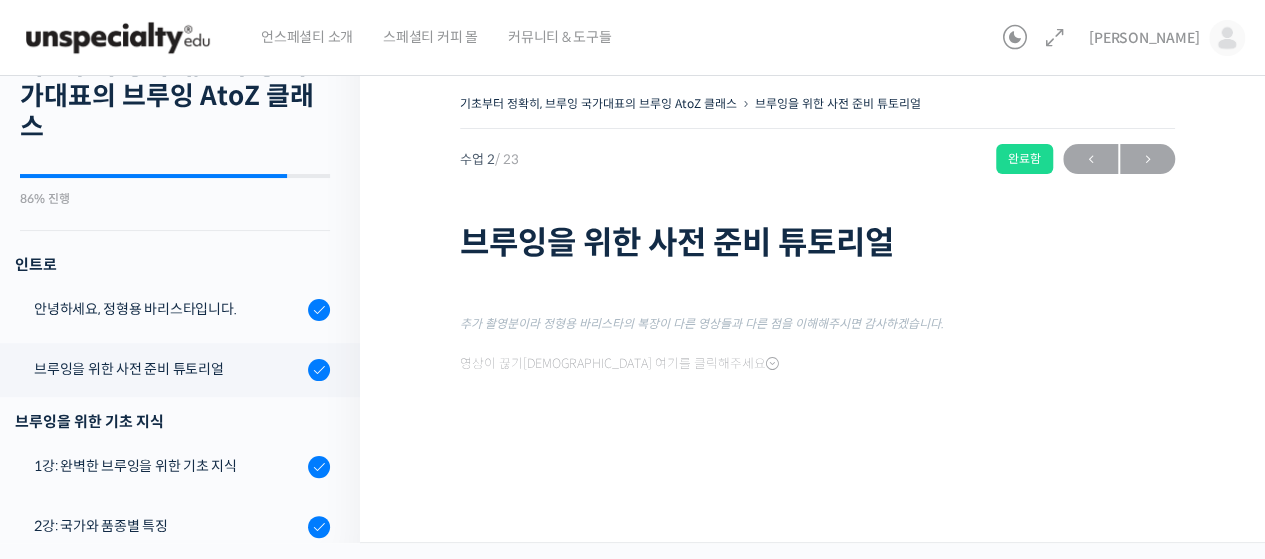 scroll, scrollTop: 0, scrollLeft: 0, axis: both 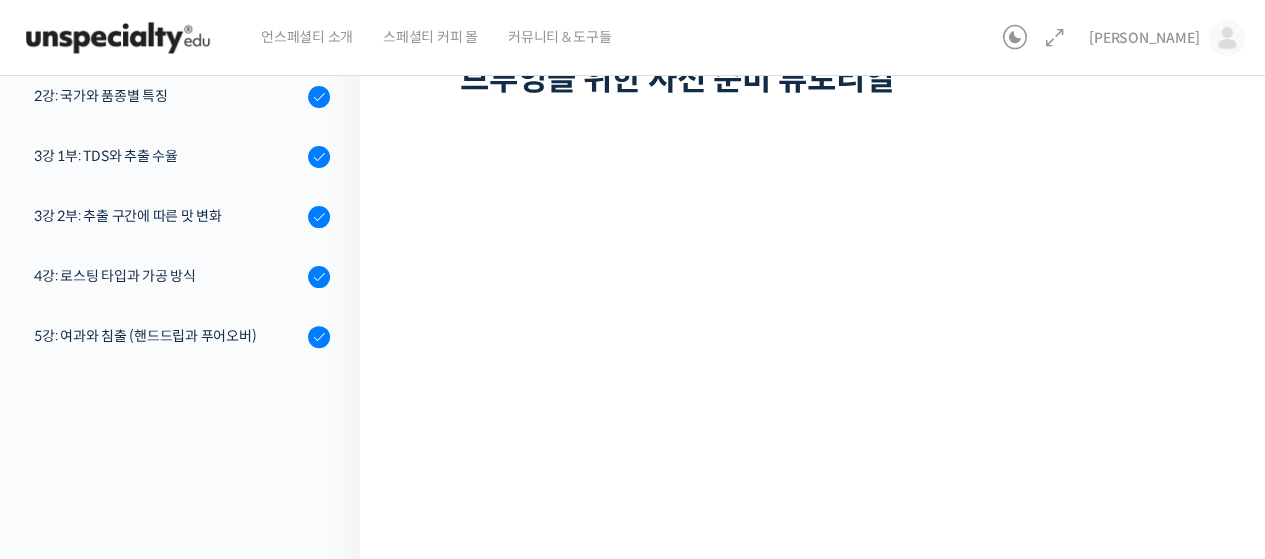 click on "기초부터 정확히, 브루잉 국가대표의 브루잉 AtoZ 클래스
브루잉을 위한 사전 준비 튜토리얼
완료함
수업 2  / 23
완료함
←  이전 										 다음 →
브루잉을 위한 사전 준비 튜토리얼
추가 촬영분이라 정형용 바리스타의 복장이 다른 영상들과 다른 점을 이해해주시면 감사하겠습니다.
영상이 끊기[DEMOGRAPHIC_DATA]를 클릭해주세요" at bounding box center [817, 329] 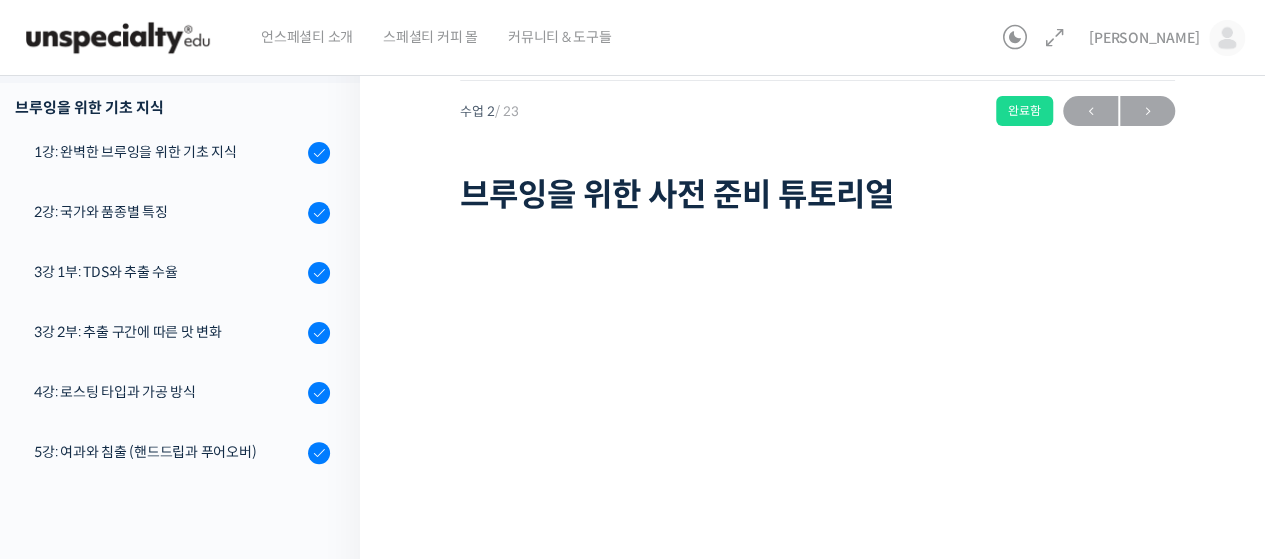 scroll, scrollTop: 0, scrollLeft: 0, axis: both 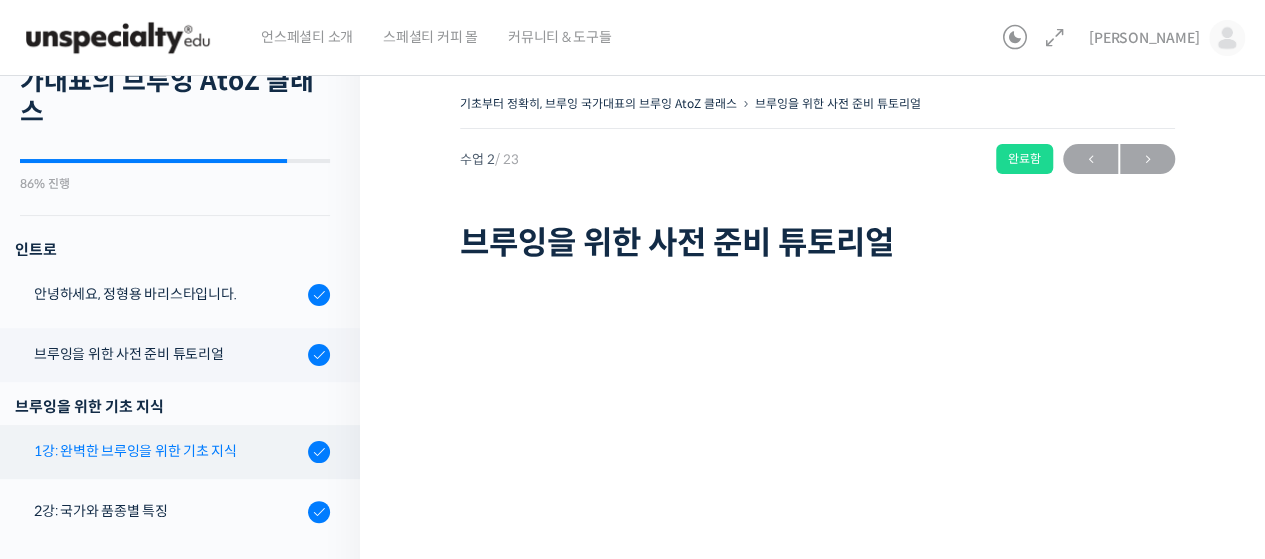 click on "1강: 완벽한 브루잉을 위한 기초 지식" at bounding box center [168, 451] 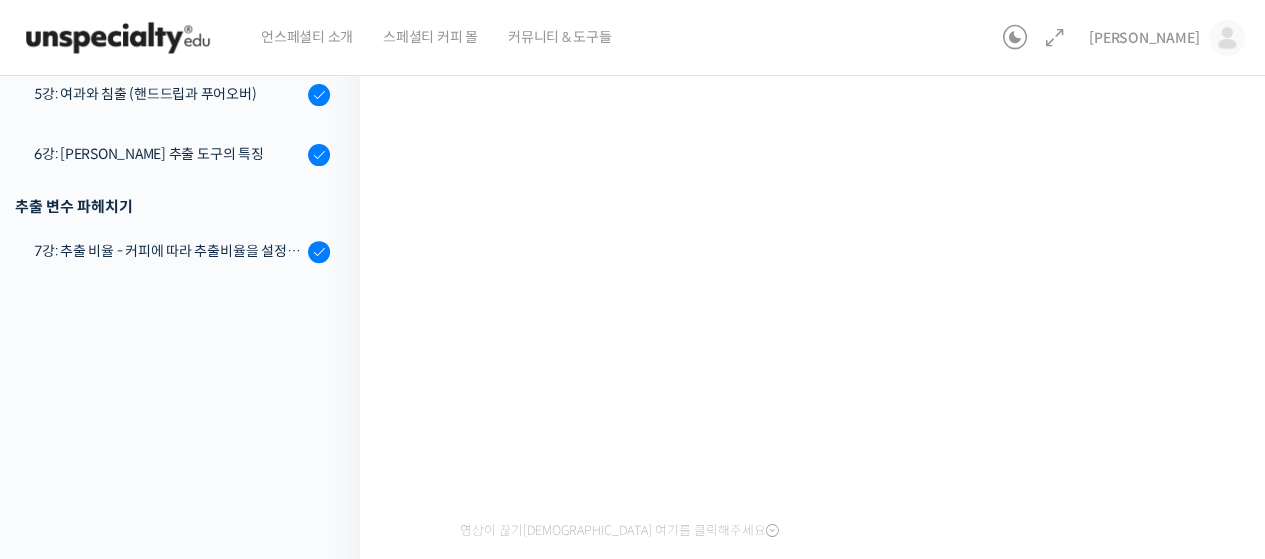 scroll, scrollTop: 0, scrollLeft: 0, axis: both 